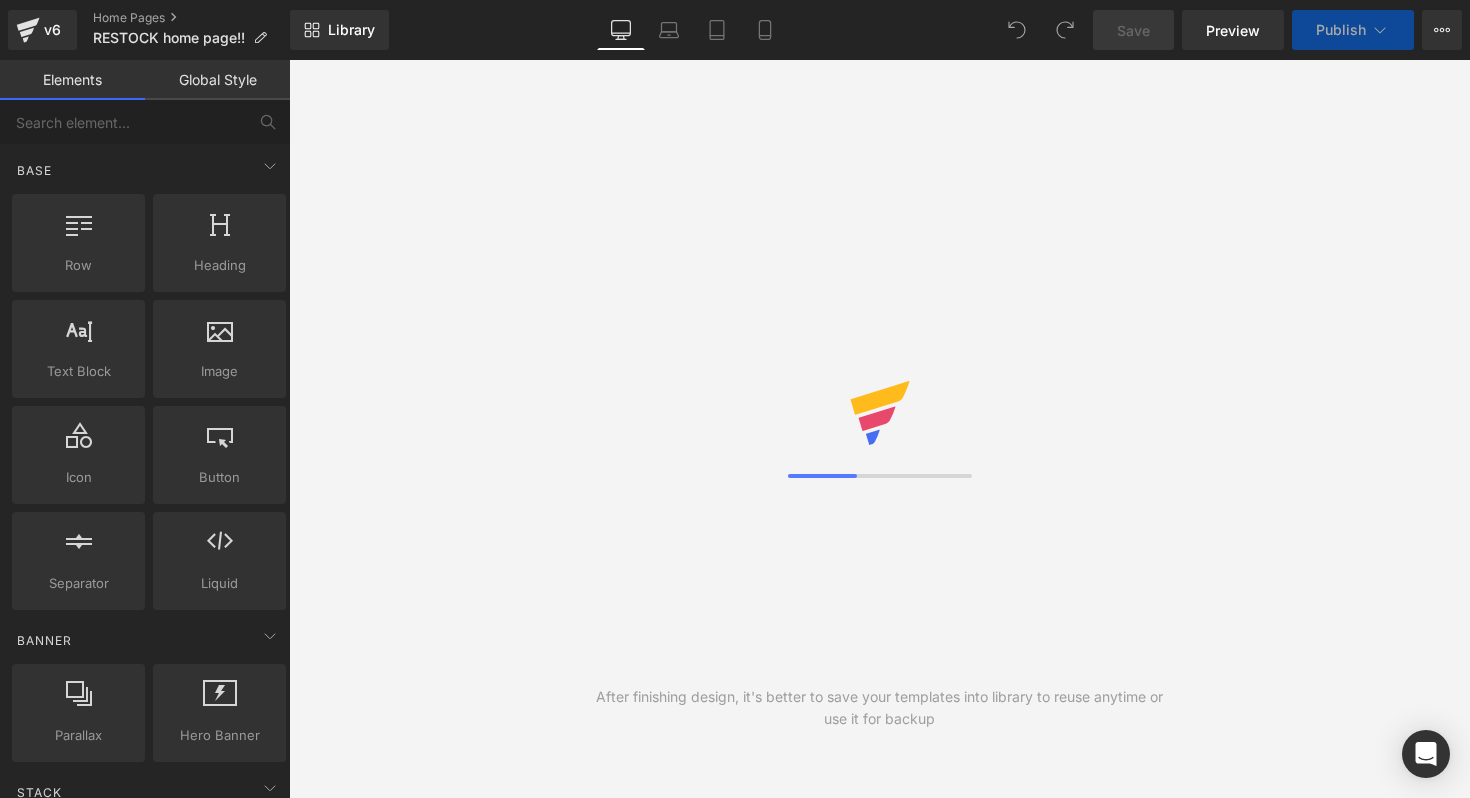 scroll, scrollTop: 0, scrollLeft: 0, axis: both 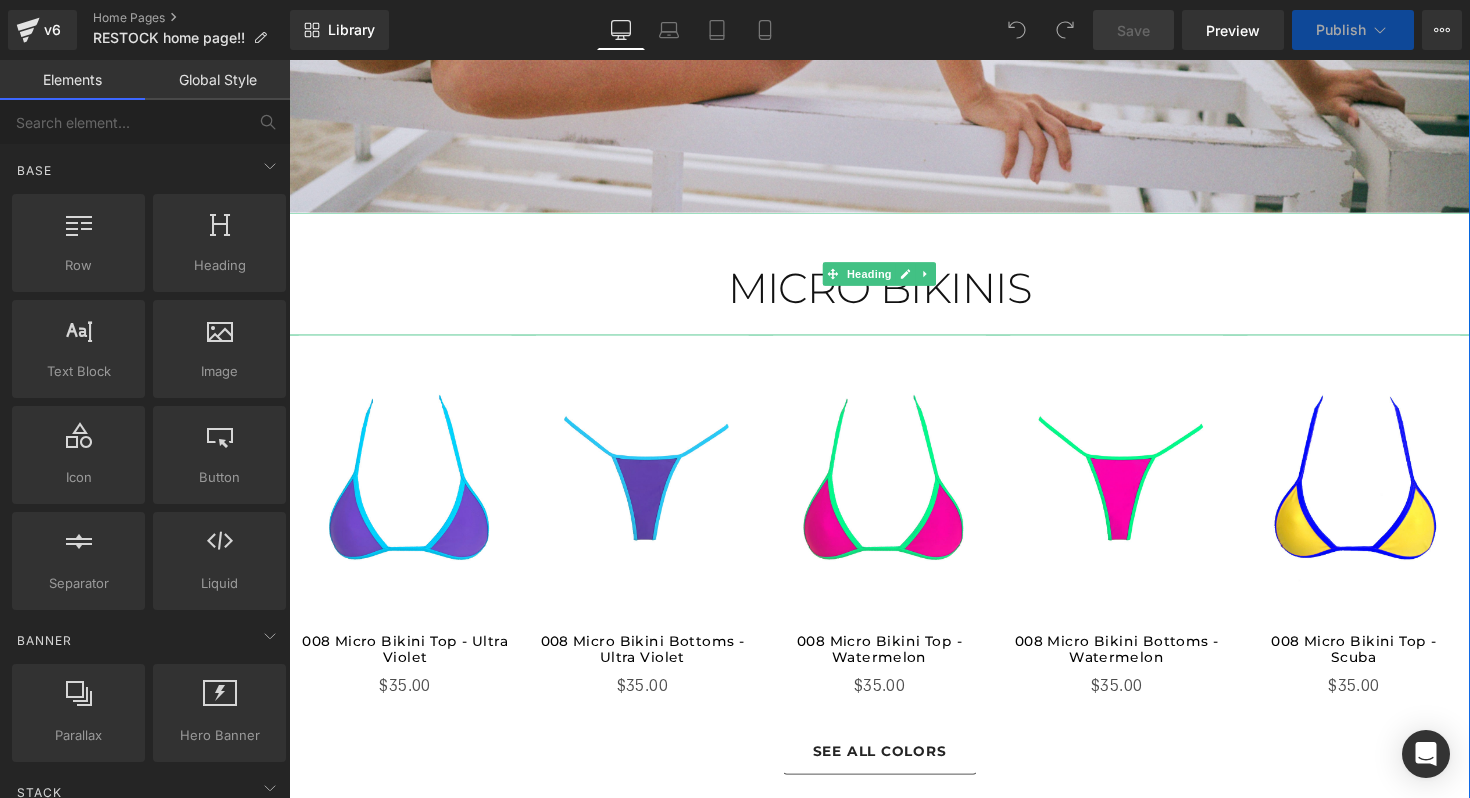 click on "MICRO BIKINIS" at bounding box center [894, 294] 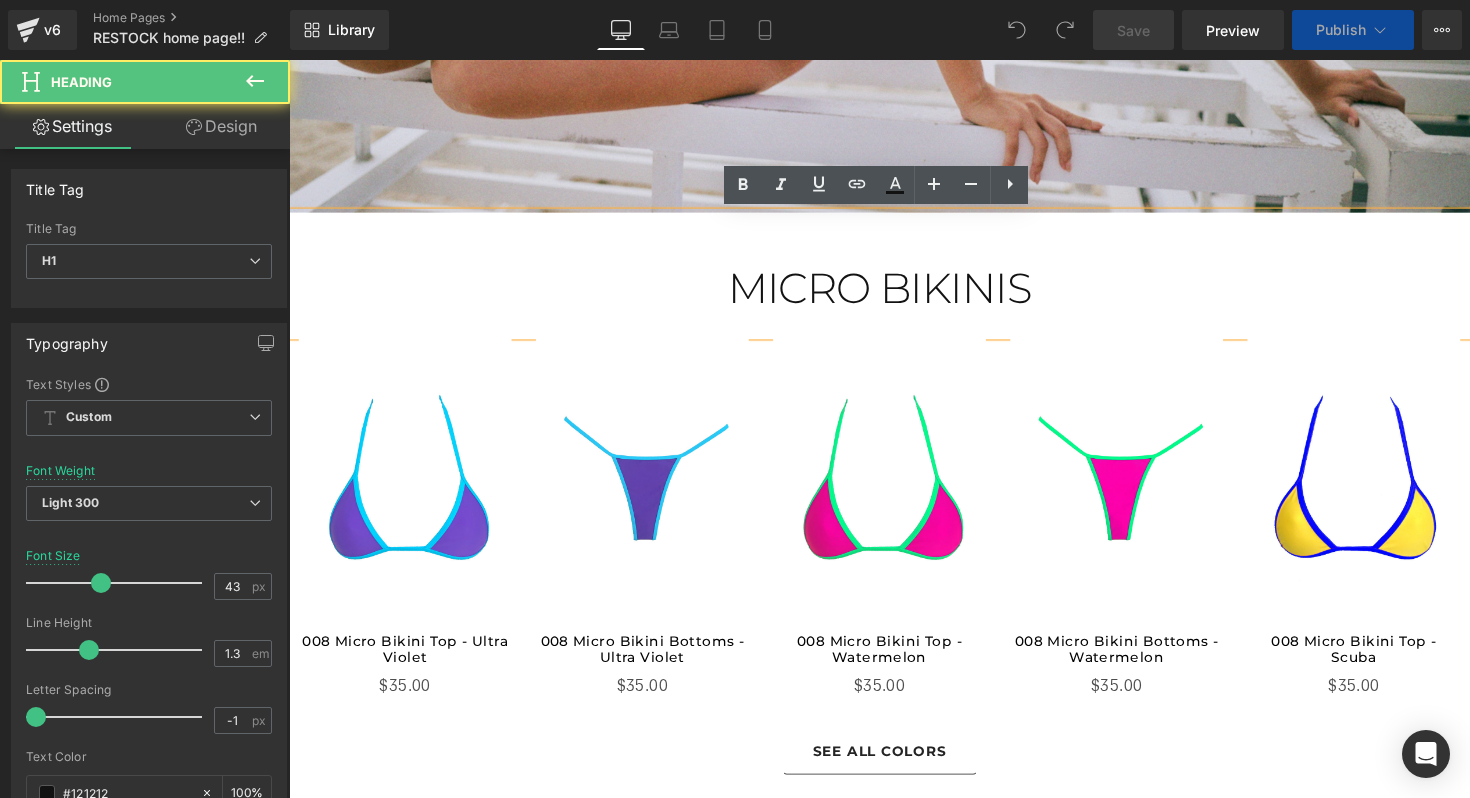 click on "MICRO BIKINIS" at bounding box center (894, 294) 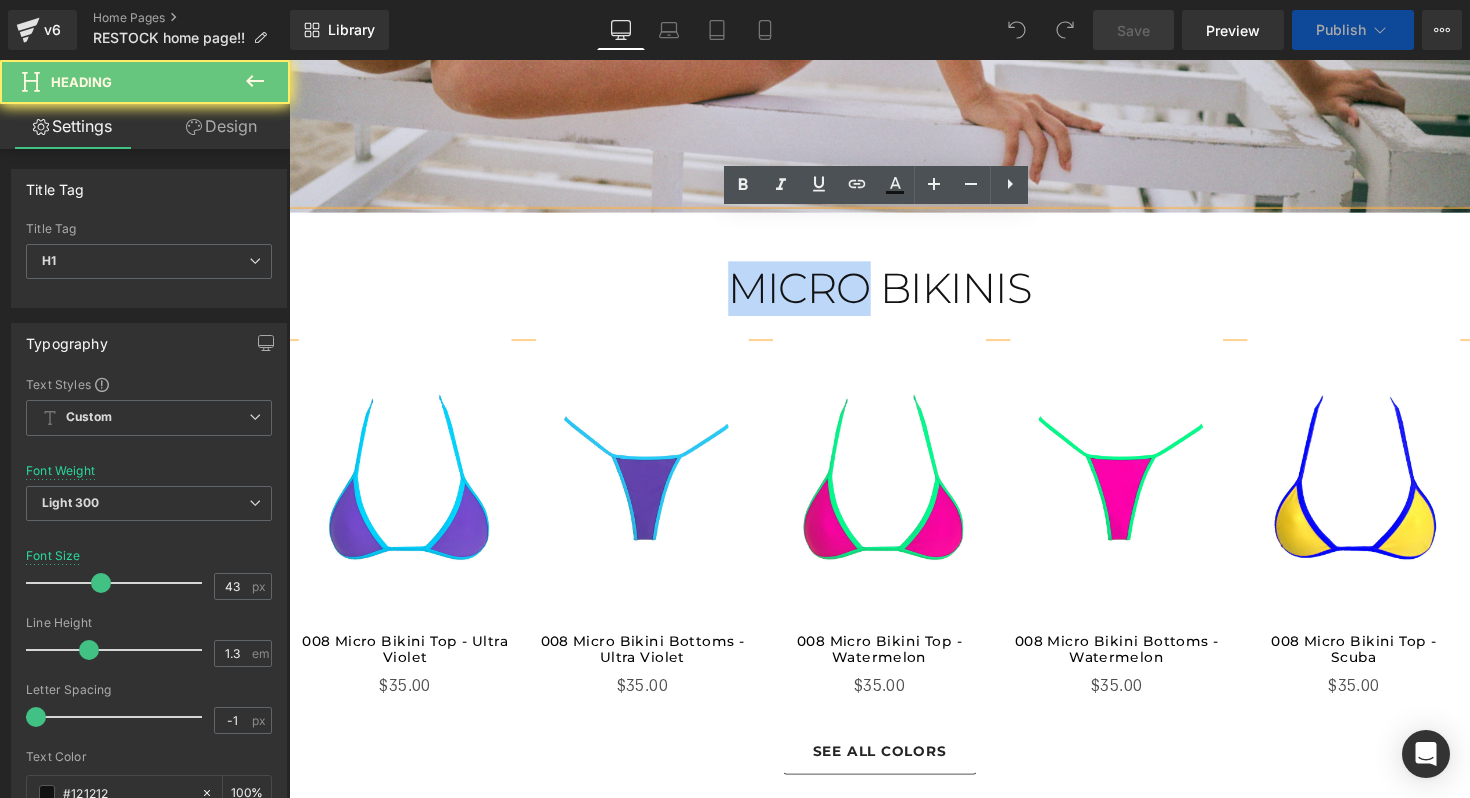 click on "MICRO BIKINIS" at bounding box center (894, 294) 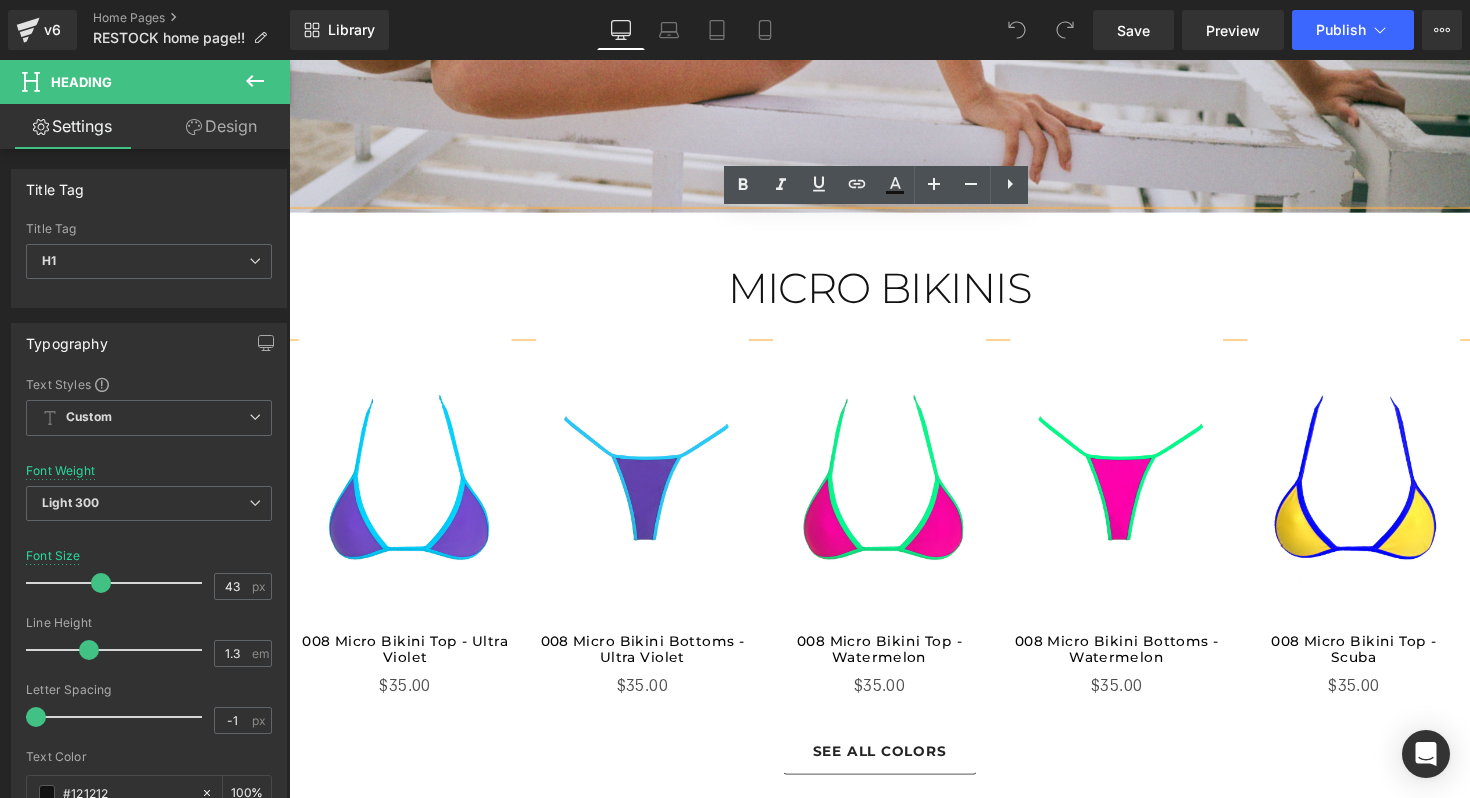 click on "MICRO BIKINIS" at bounding box center [894, 294] 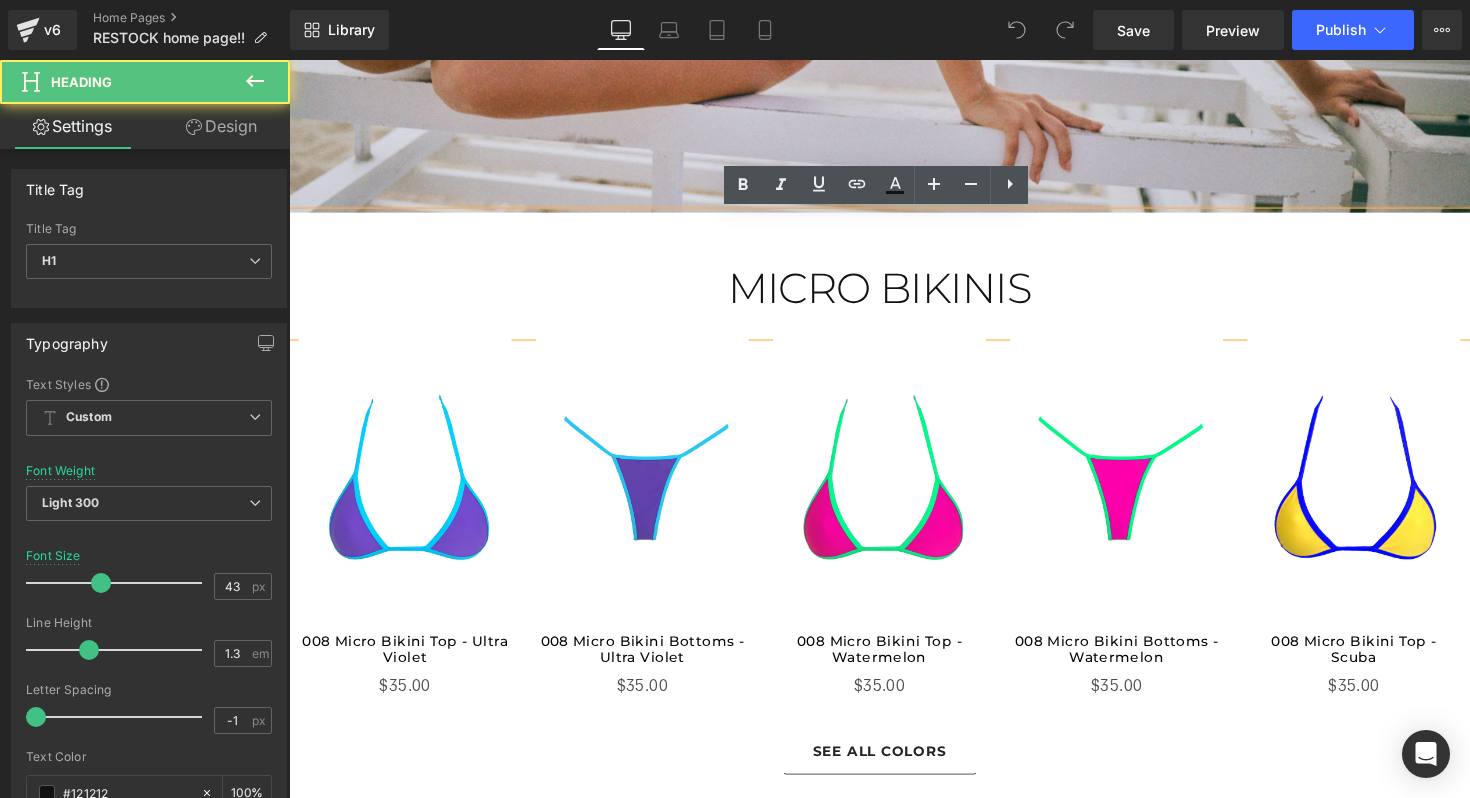 click on "MICRO BIKINIS" at bounding box center (894, 294) 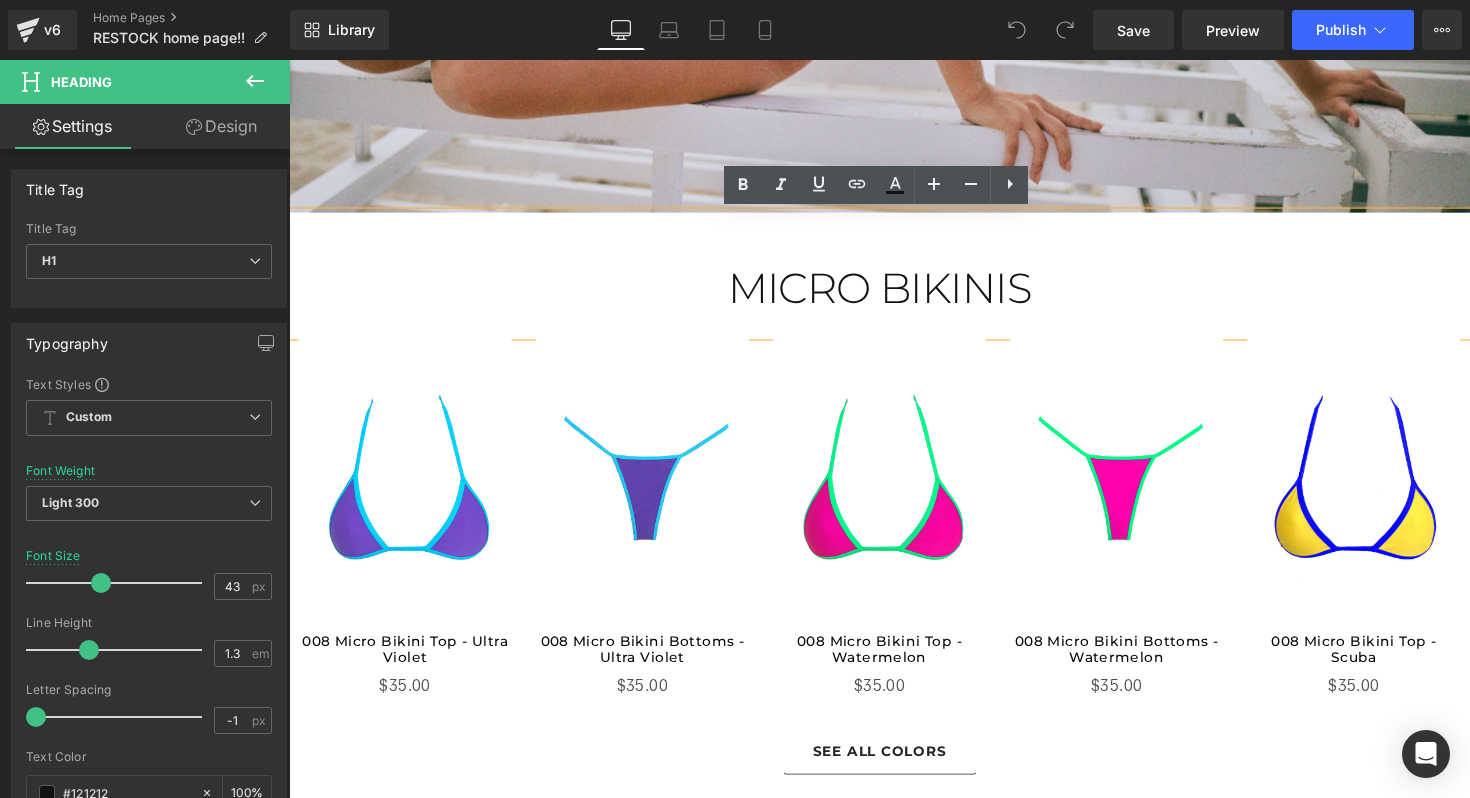 type 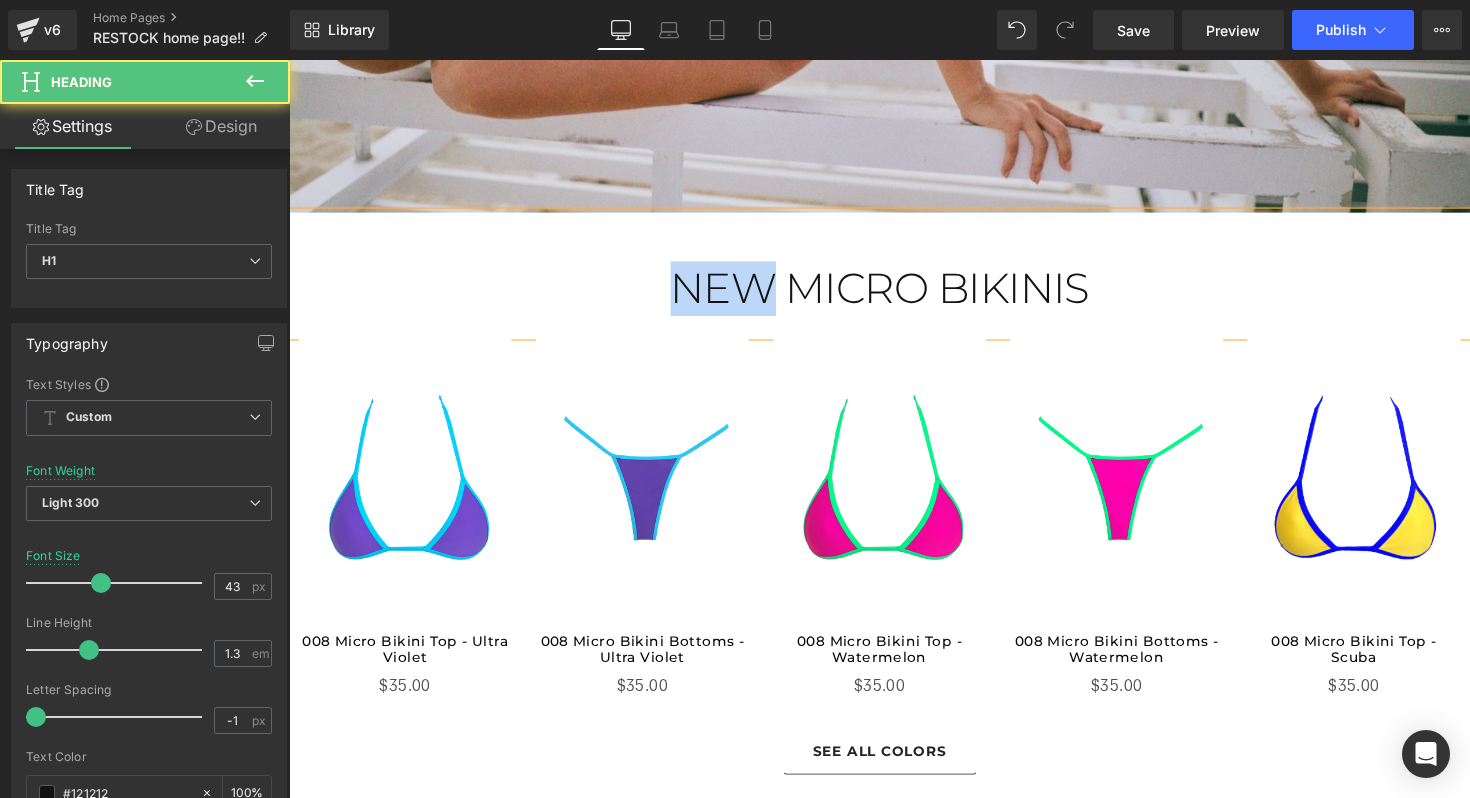 drag, startPoint x: 681, startPoint y: 296, endPoint x: 781, endPoint y: 297, distance: 100.005 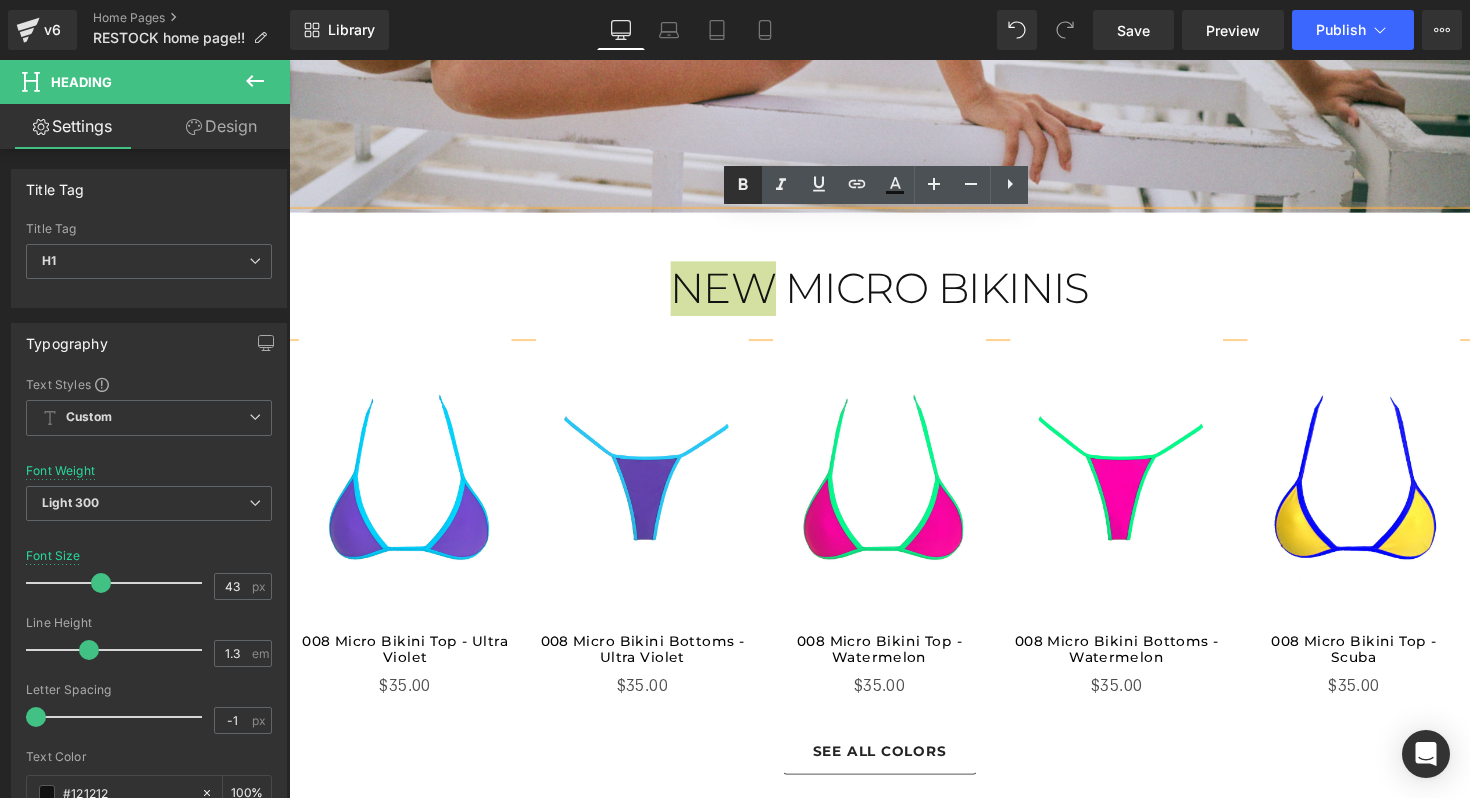 click 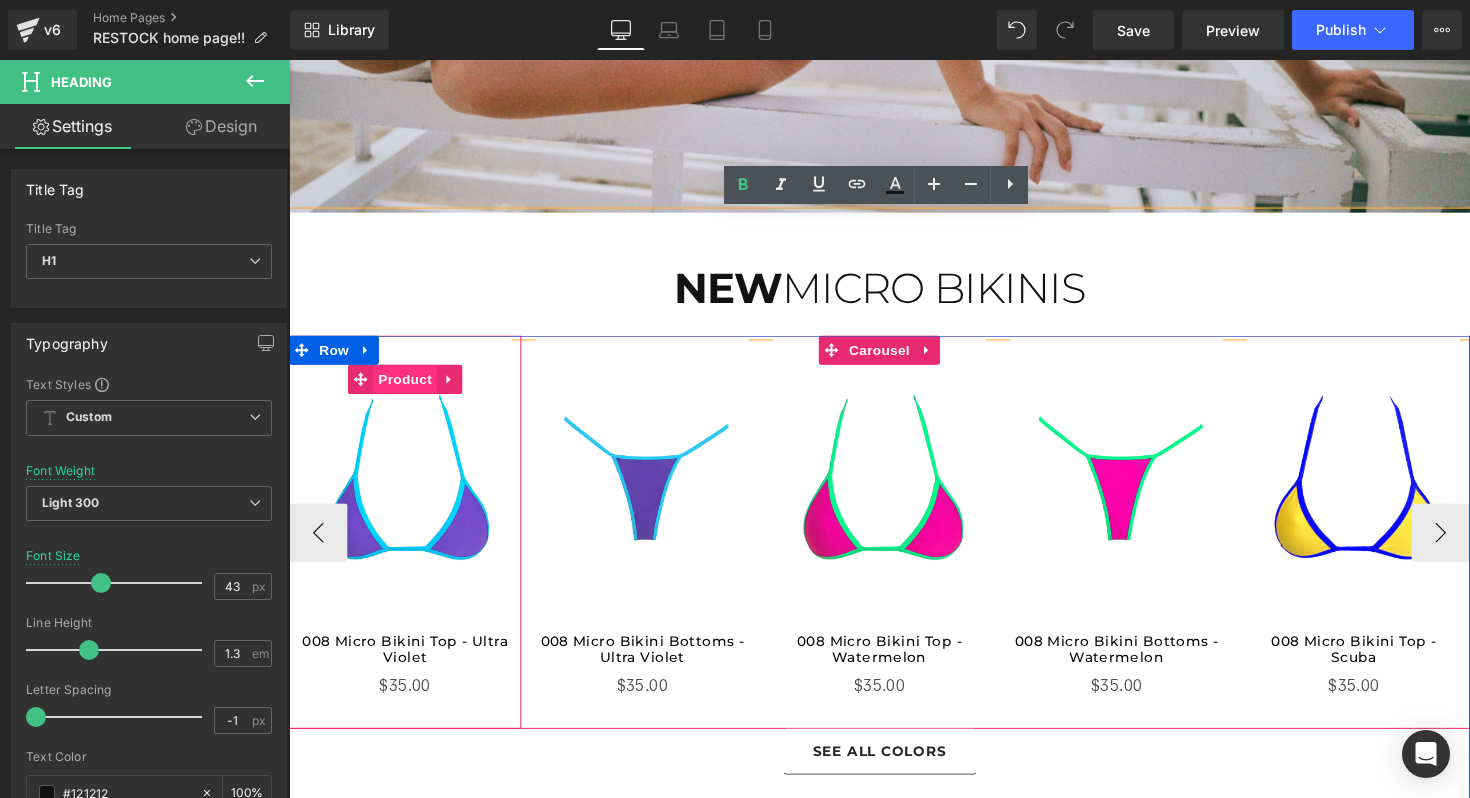 click on "Product" at bounding box center [408, 387] 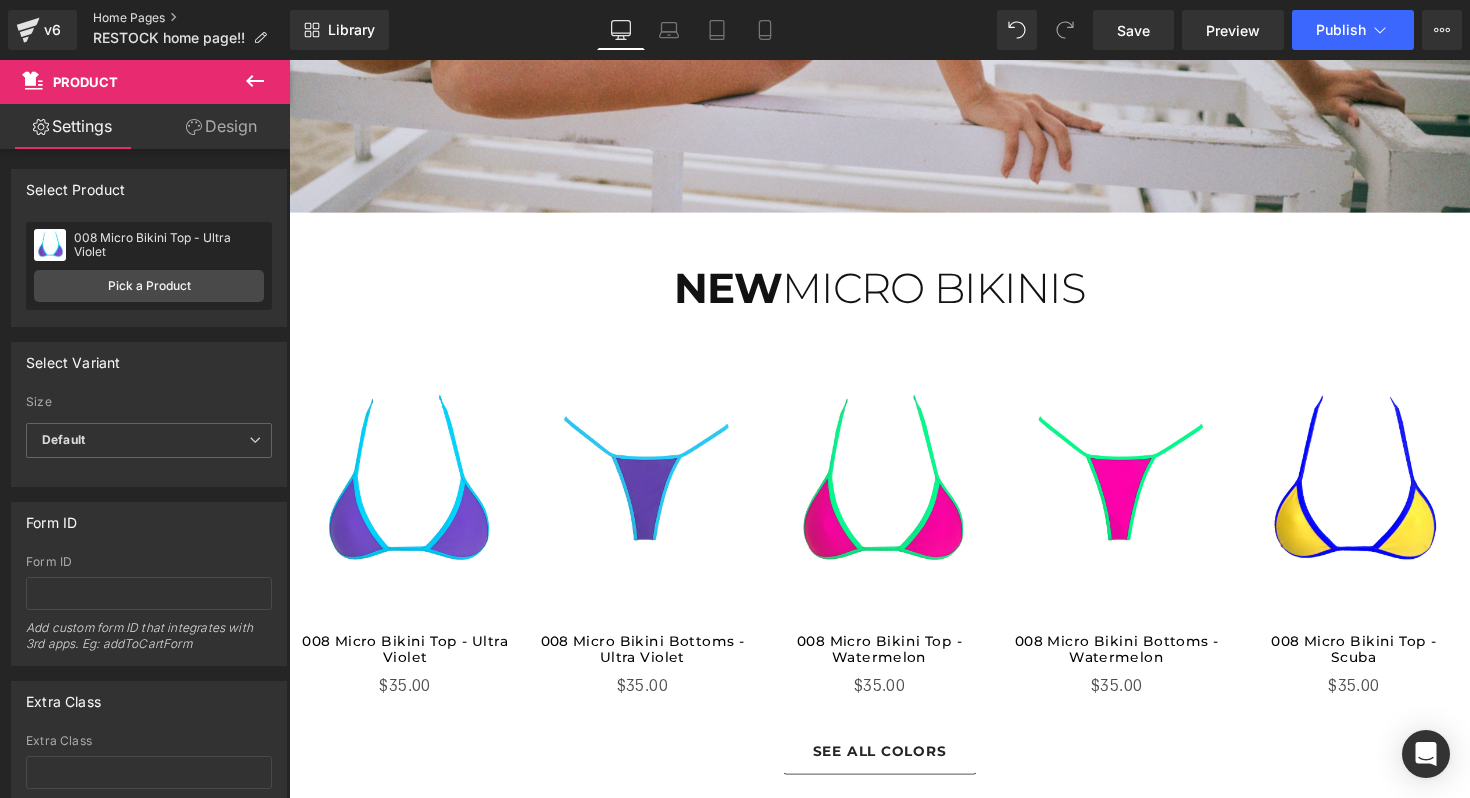 click on "Home Pages" at bounding box center [191, 18] 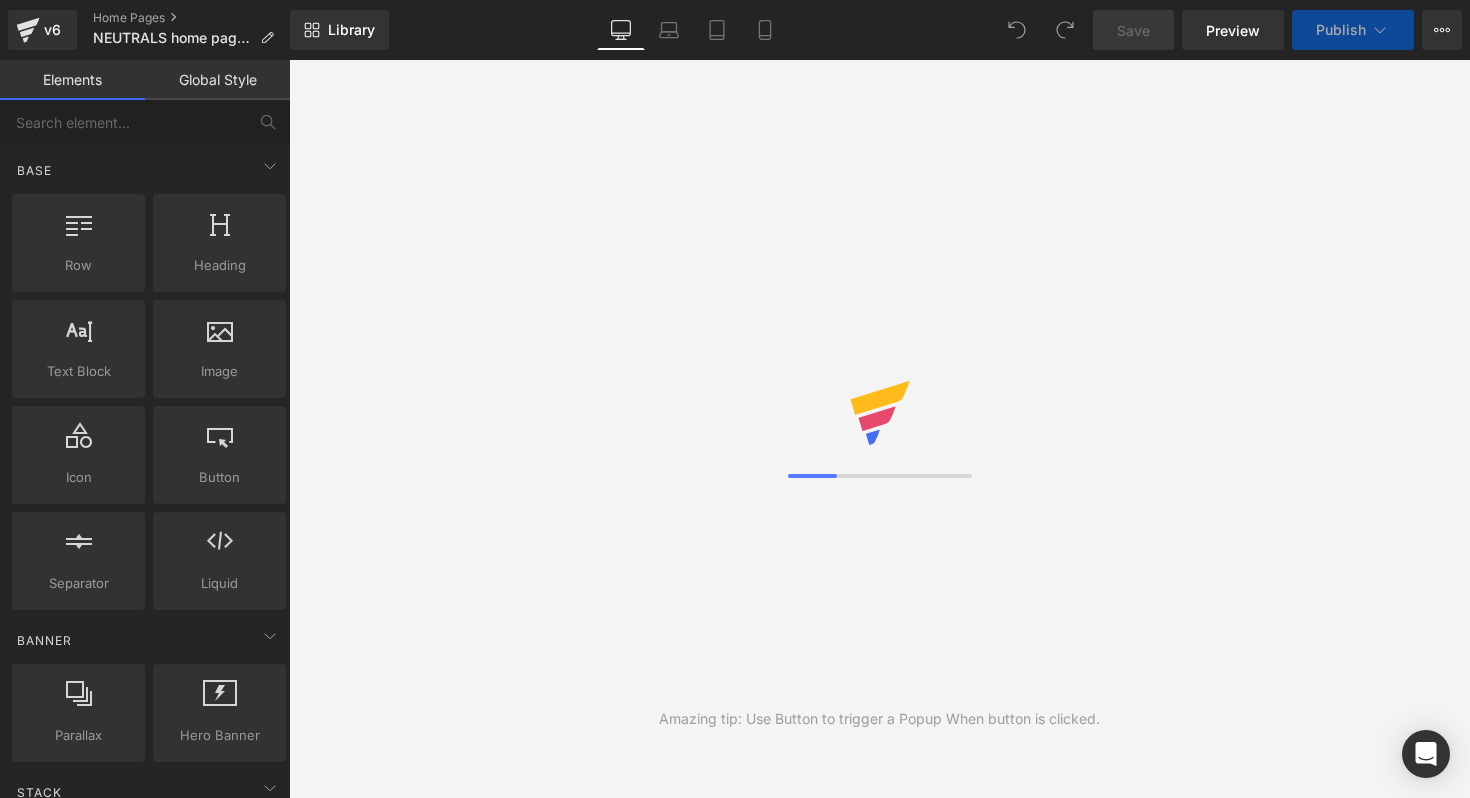 scroll, scrollTop: 0, scrollLeft: 0, axis: both 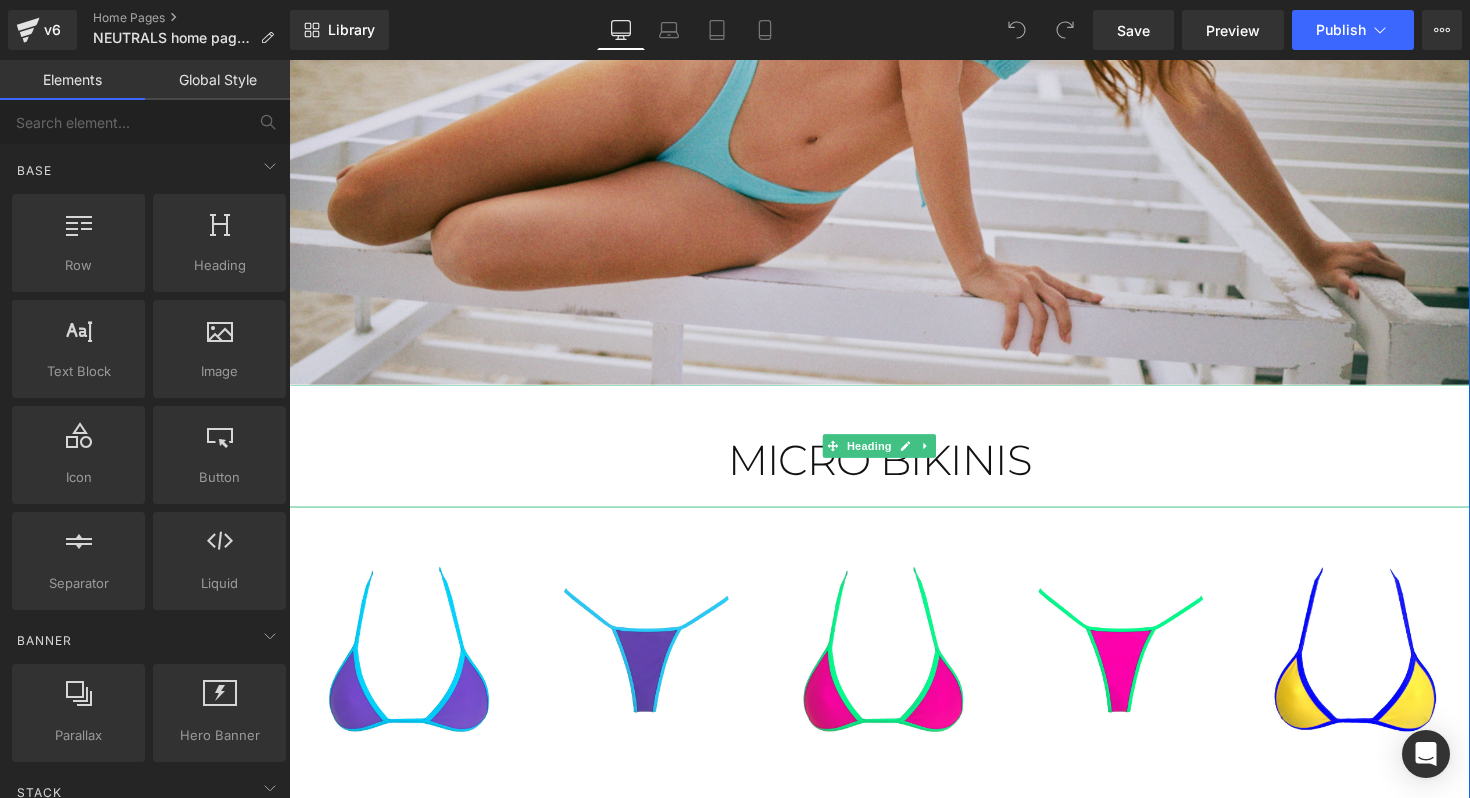 click on "MICRO BIKINIS" at bounding box center [894, 470] 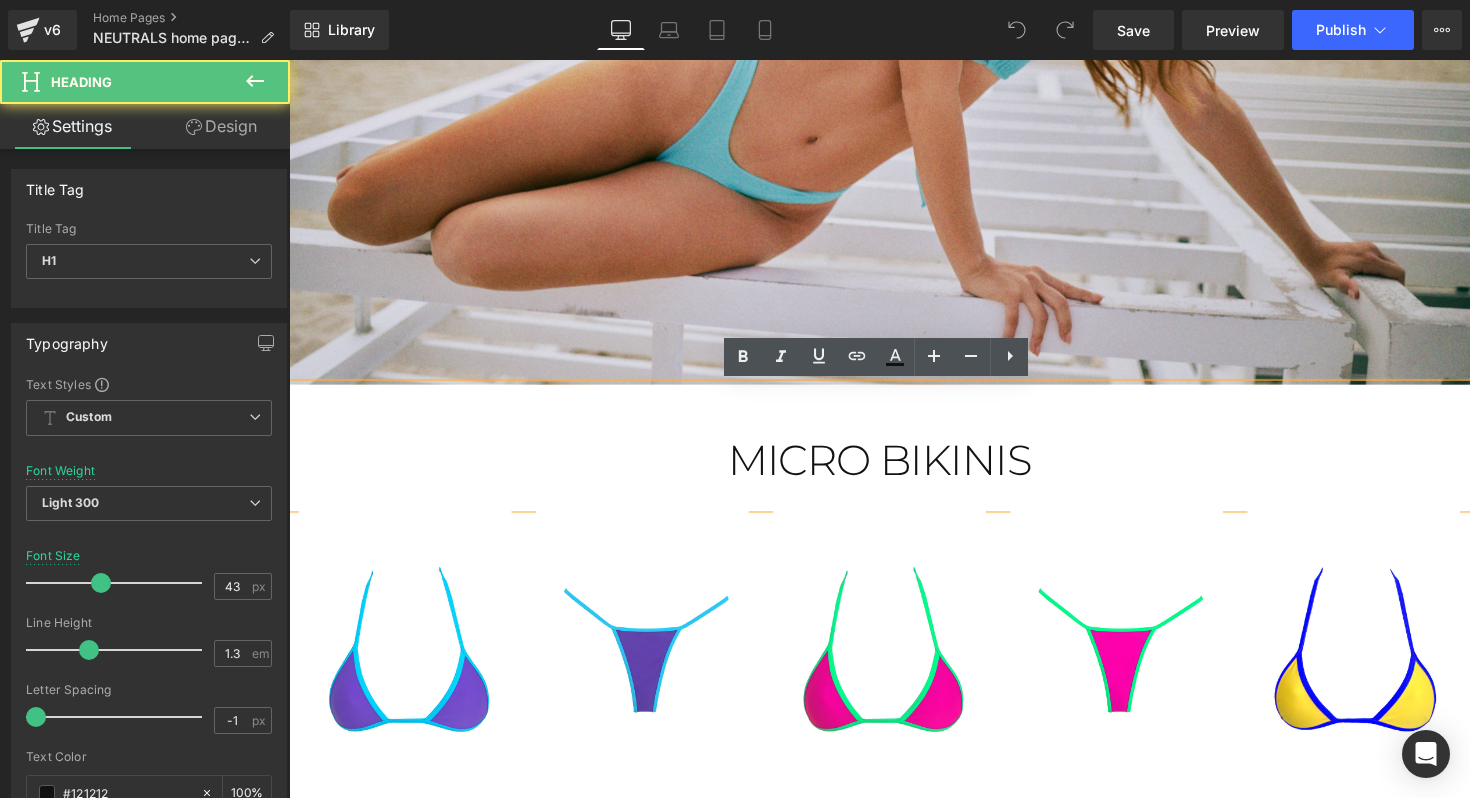 click on "MICRO BIKINIS" at bounding box center [894, 470] 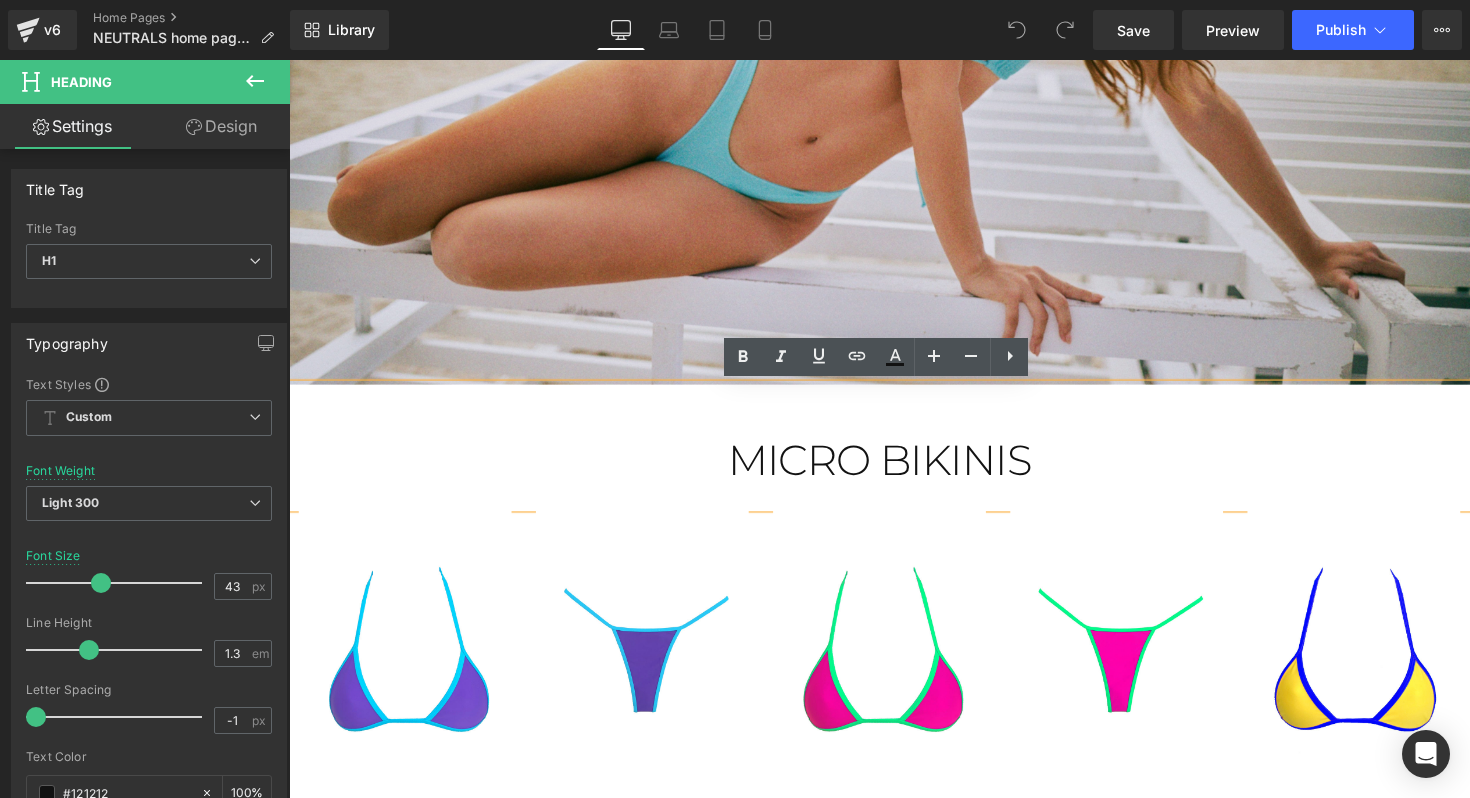 type 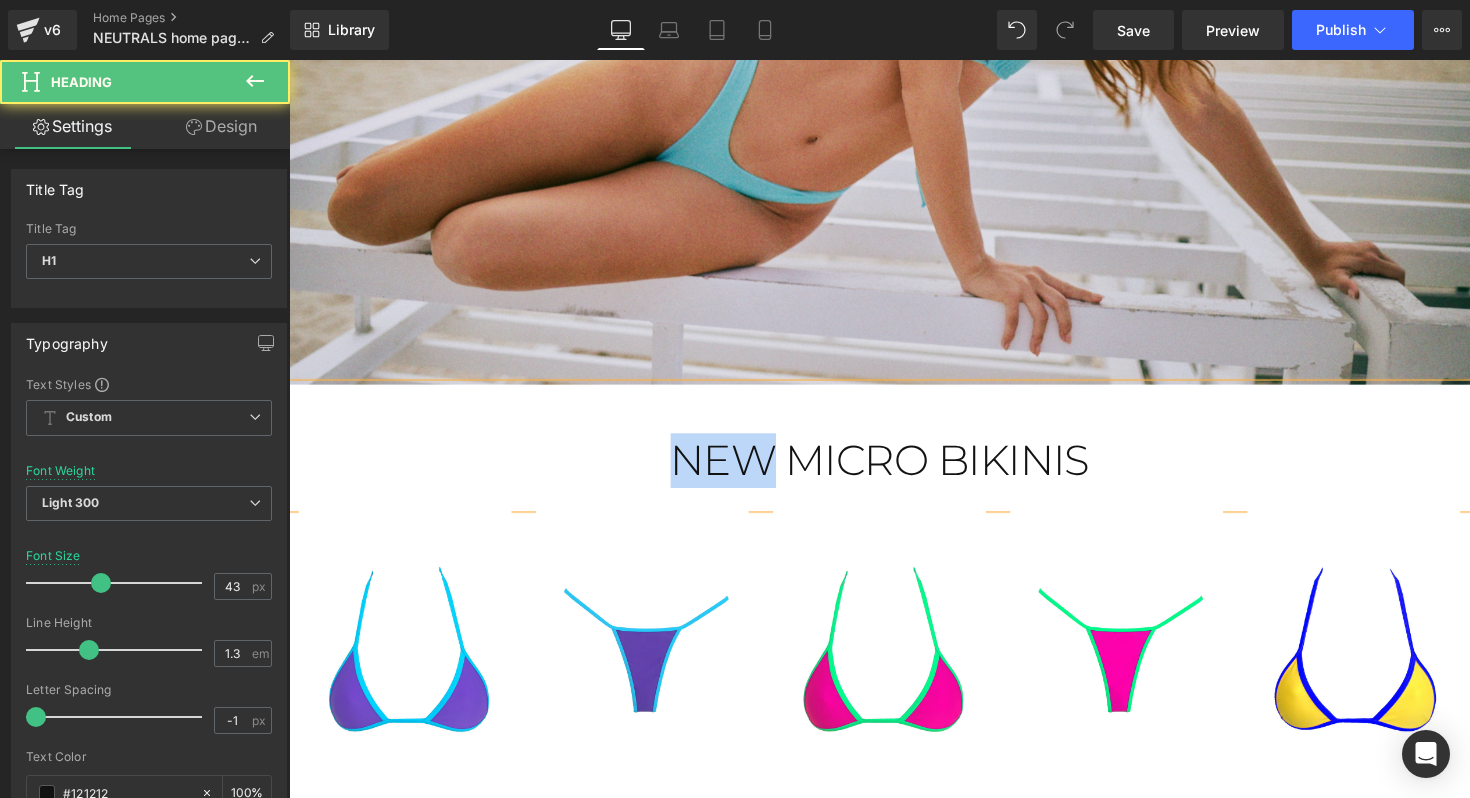 drag, startPoint x: 686, startPoint y: 473, endPoint x: 788, endPoint y: 475, distance: 102.01961 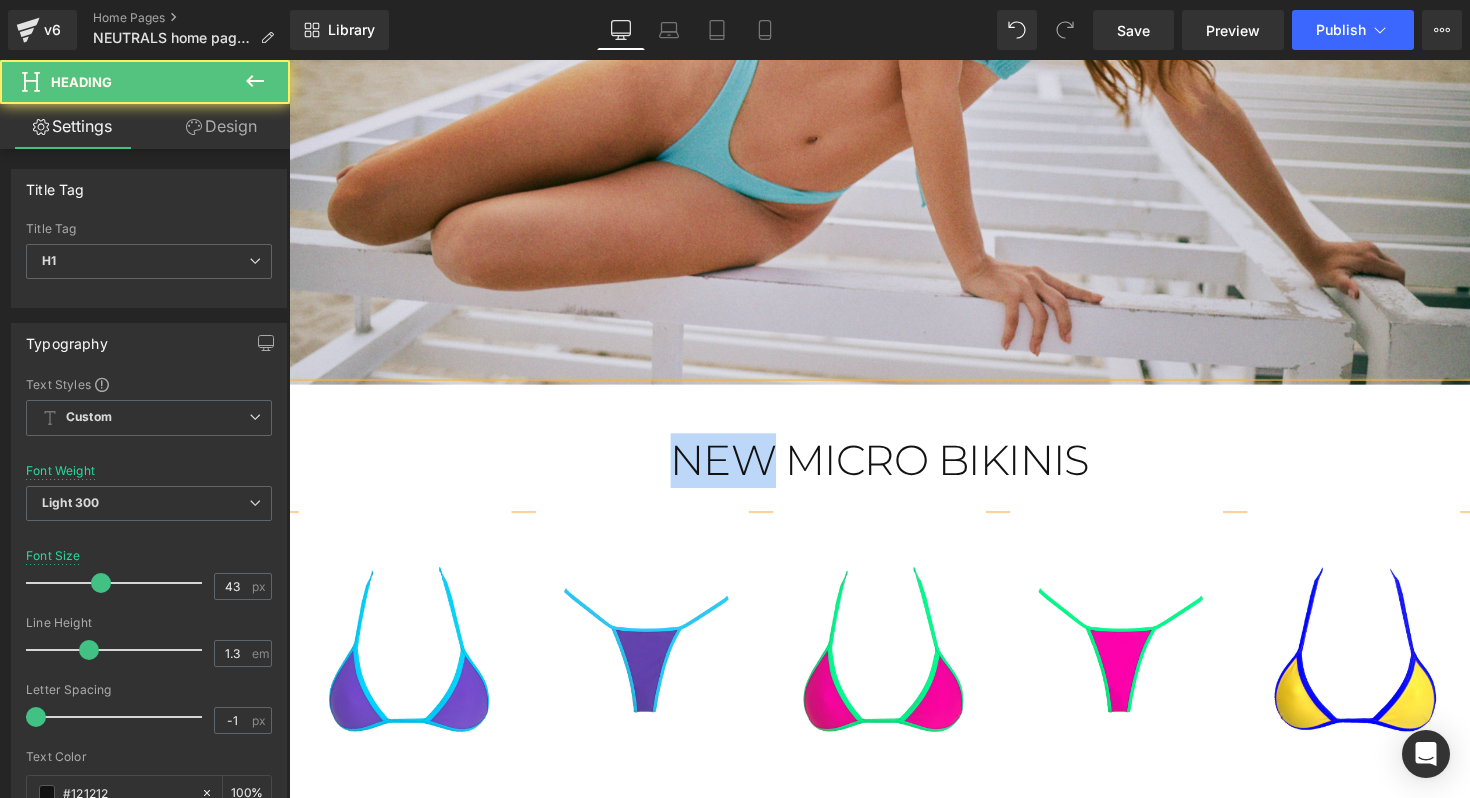 click on "NEW MICRO BIKINIS" at bounding box center (894, 470) 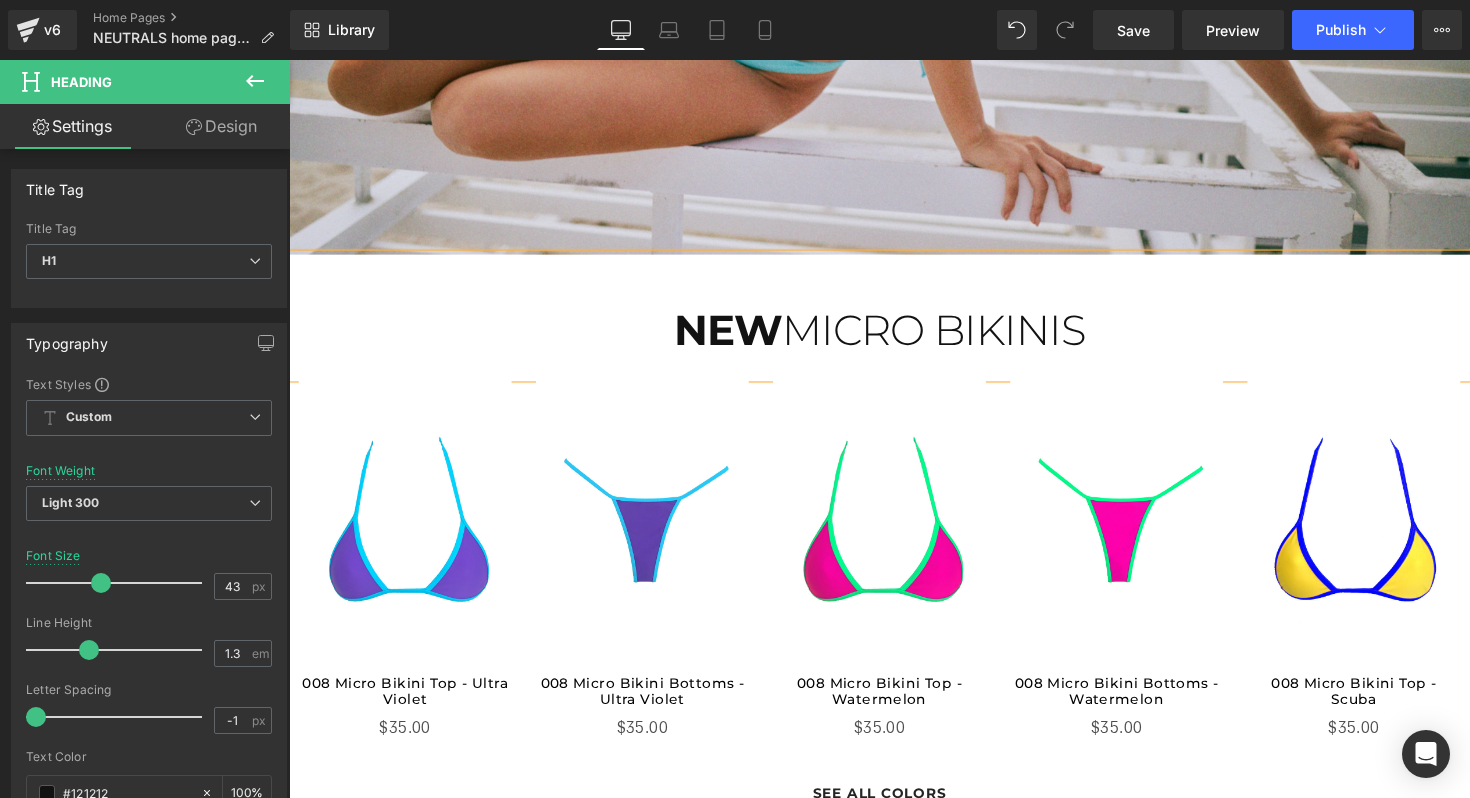 scroll, scrollTop: 693, scrollLeft: 0, axis: vertical 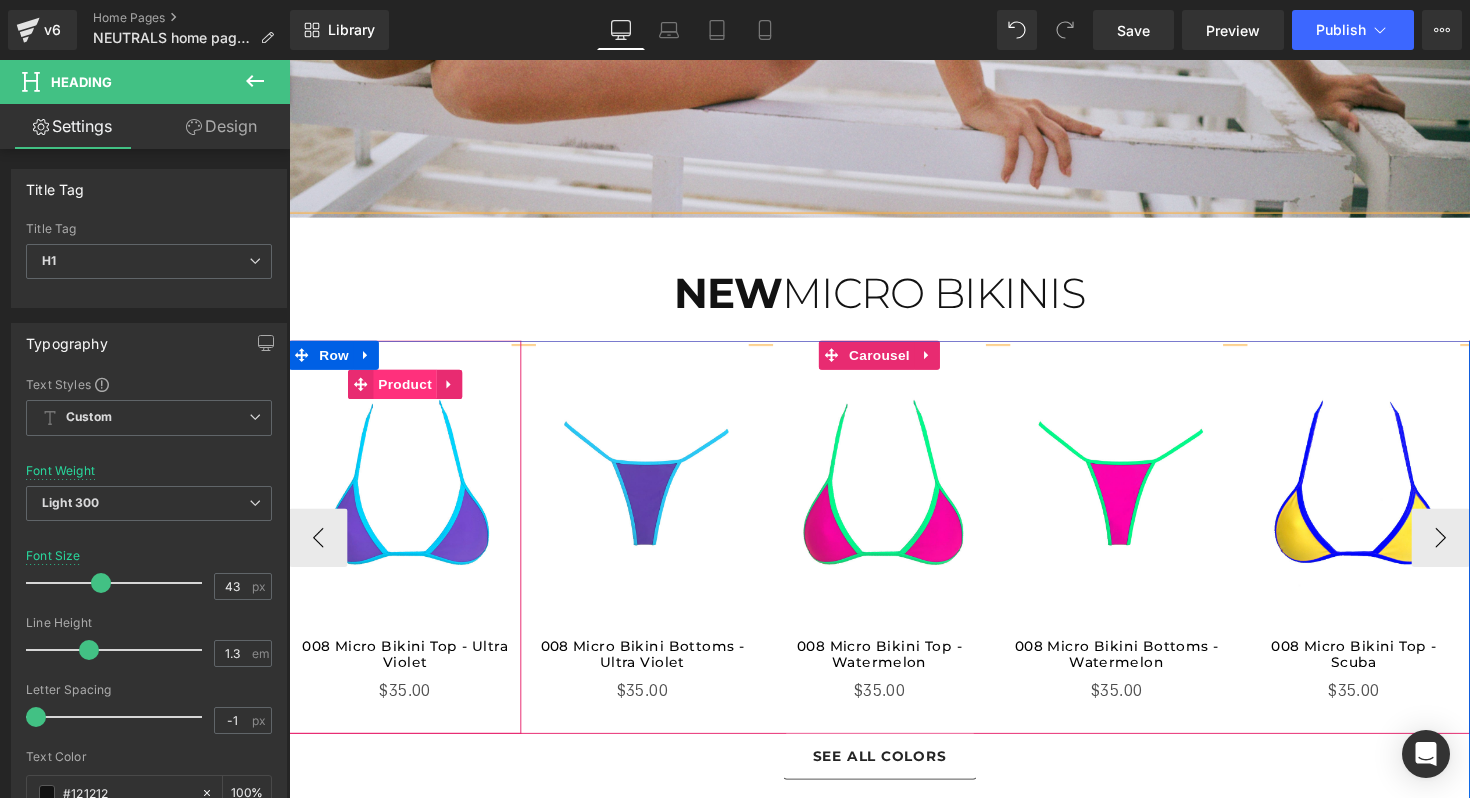 click on "Product" at bounding box center (408, 392) 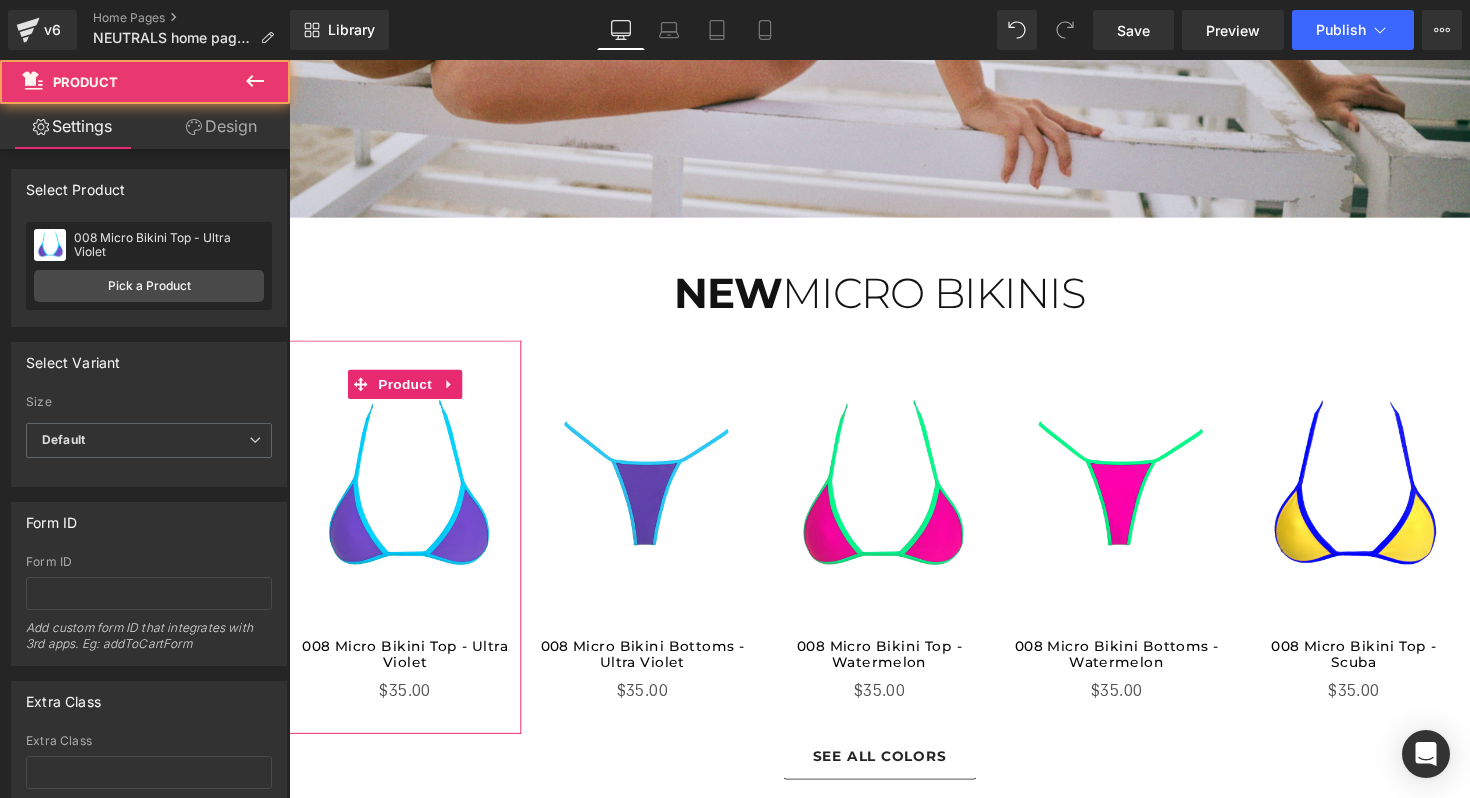 click on "Select manually
Select manually
Select manually 008 Micro Bikini Top - Ultra Violet No product assigned 008 Micro Bikini Top - Ultra Violet Assign product 008 Micro Bikini Top - Ultra Violet 008 Micro Bikini Top - Ultra Violet 008 Micro Bikini Top - Ultra Violet Pick a Product" at bounding box center [149, 274] 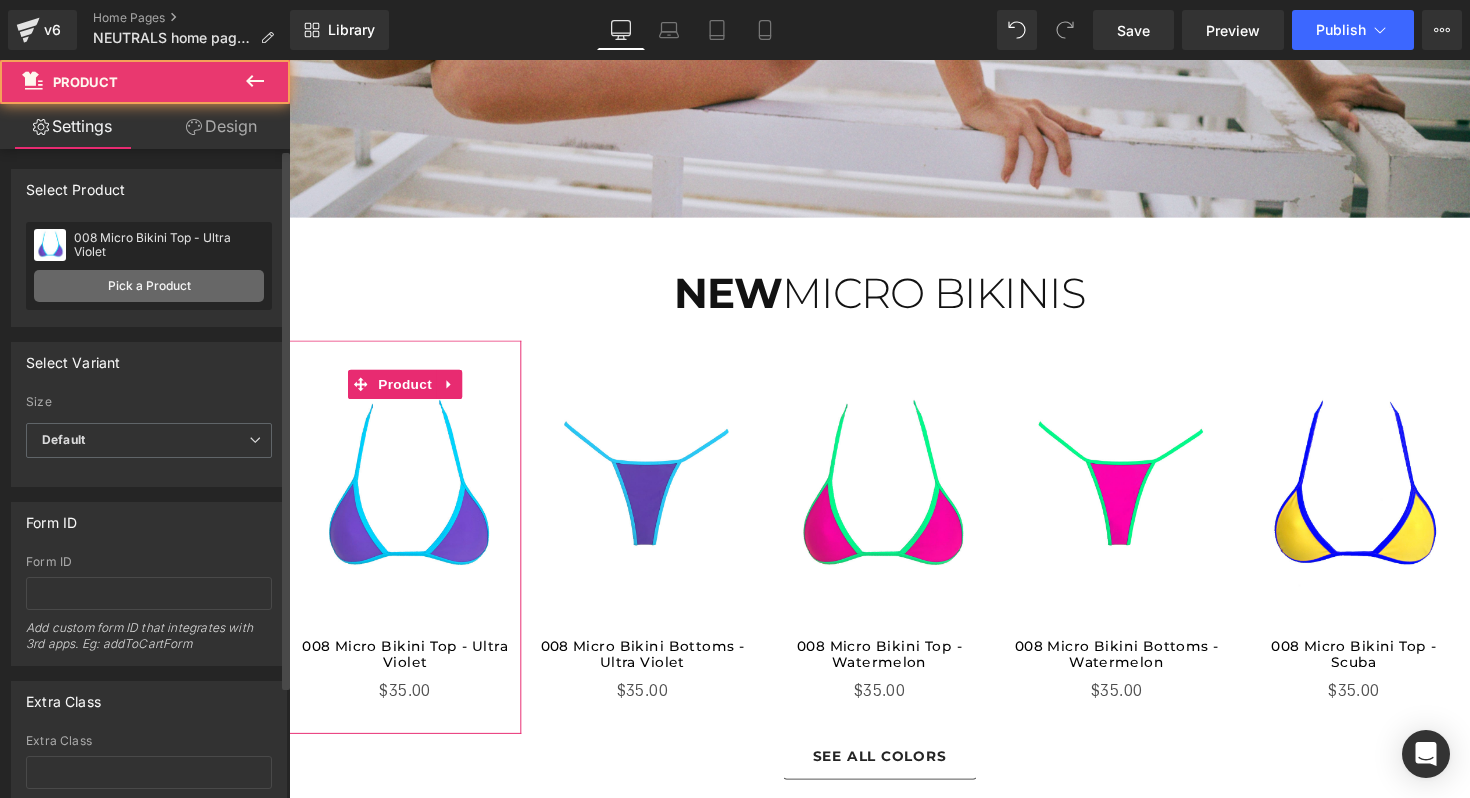 click on "Pick a Product" at bounding box center (149, 286) 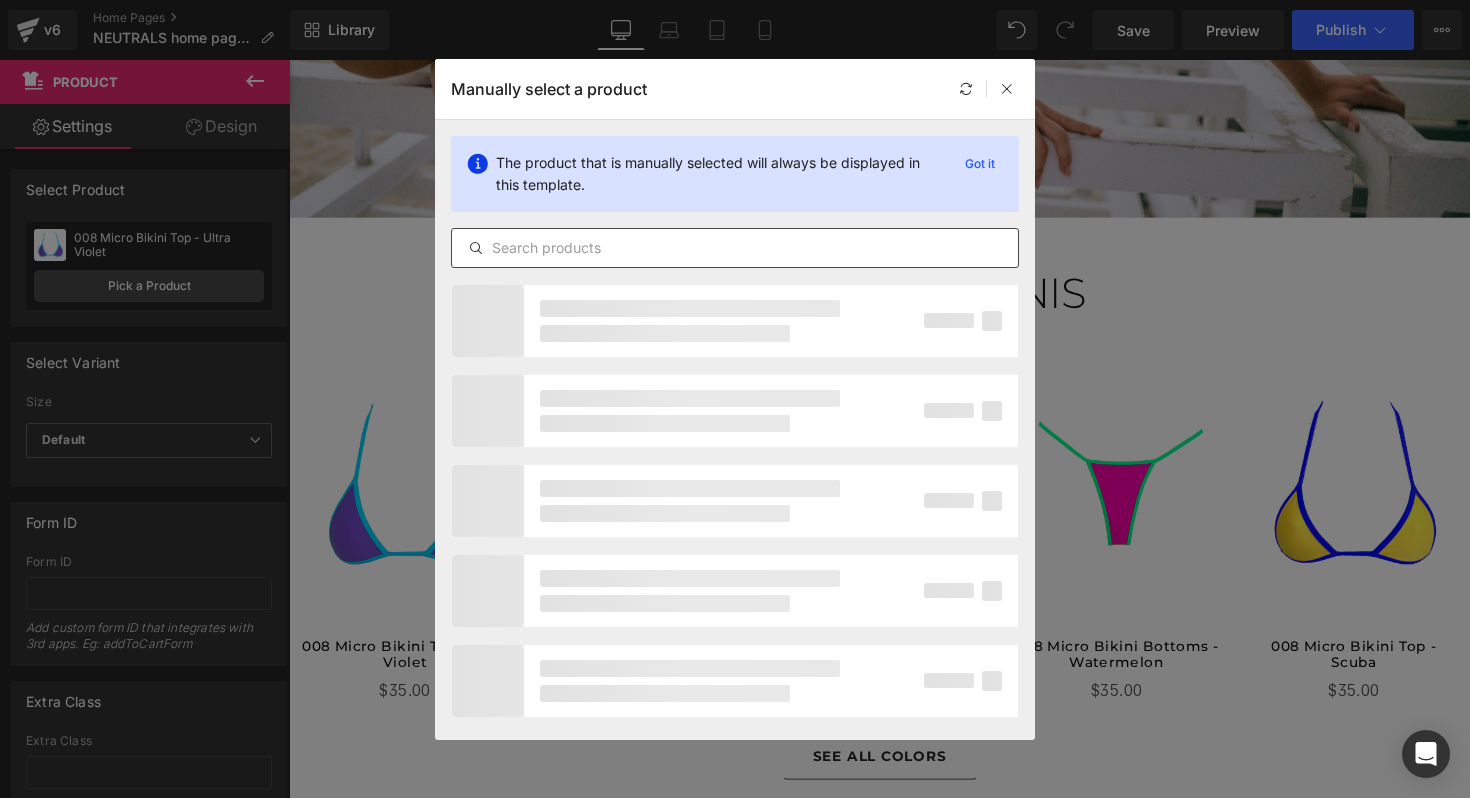 click at bounding box center [735, 248] 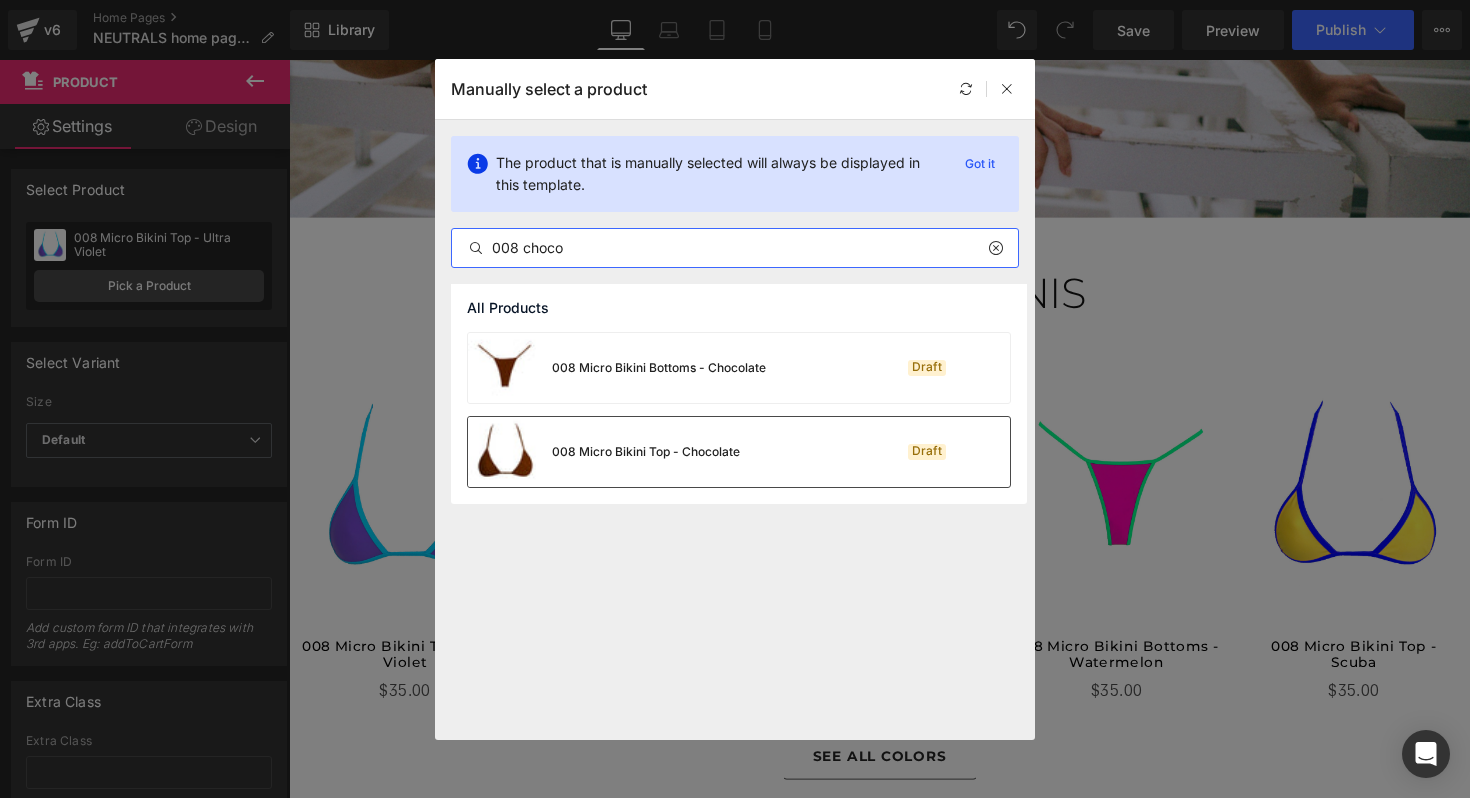 type on "008 choco" 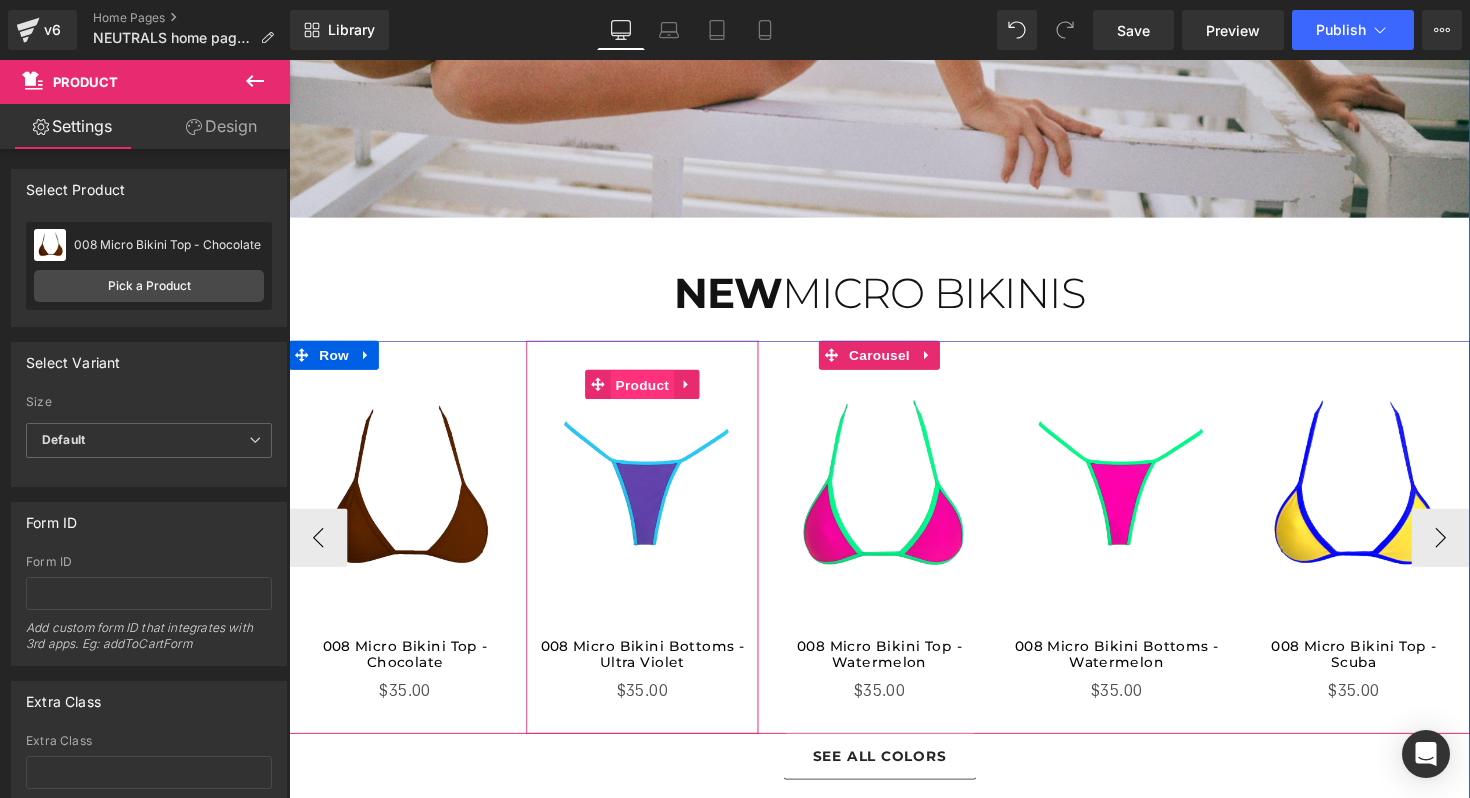 click on "Product" at bounding box center (651, 393) 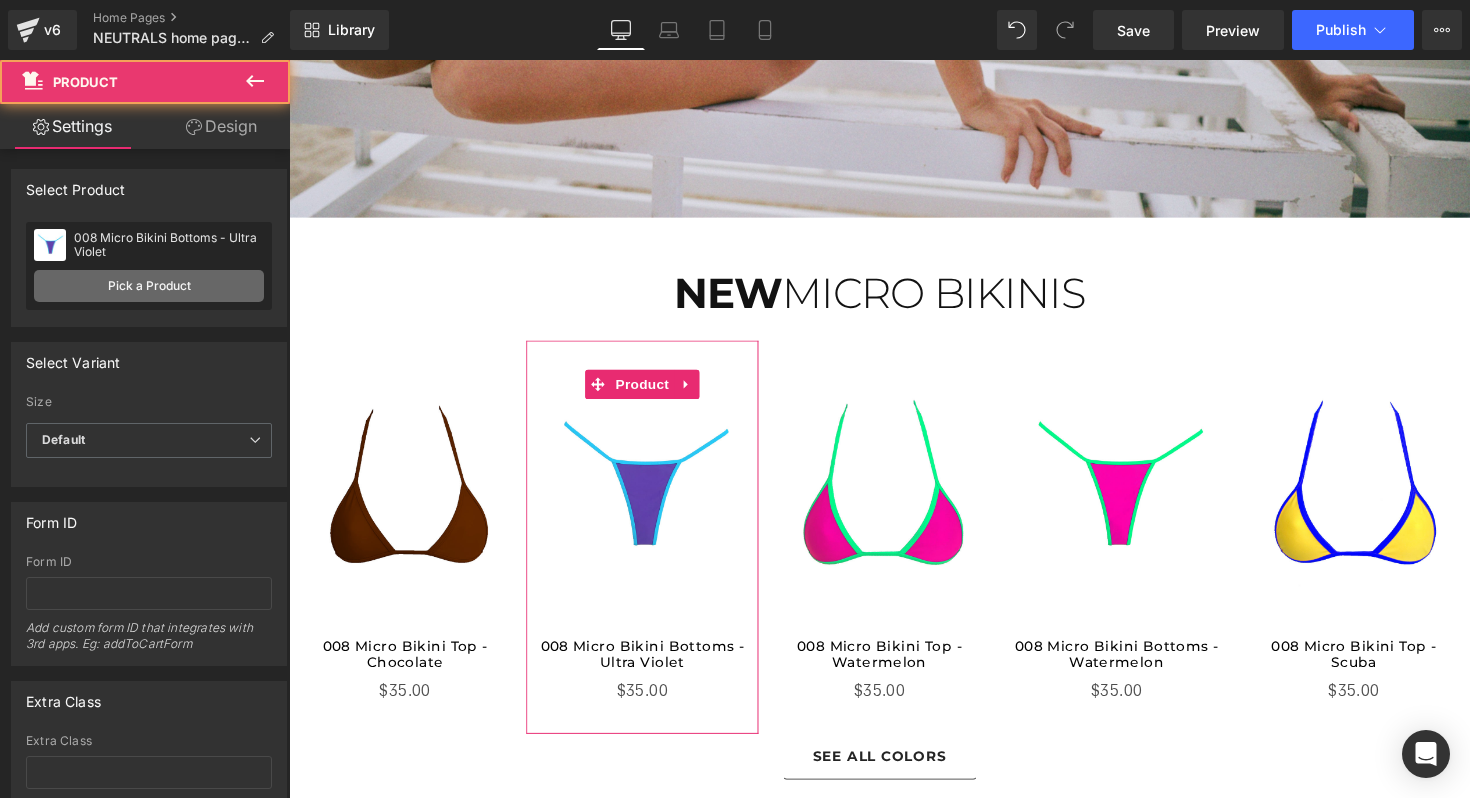 click on "Pick a Product" at bounding box center [149, 286] 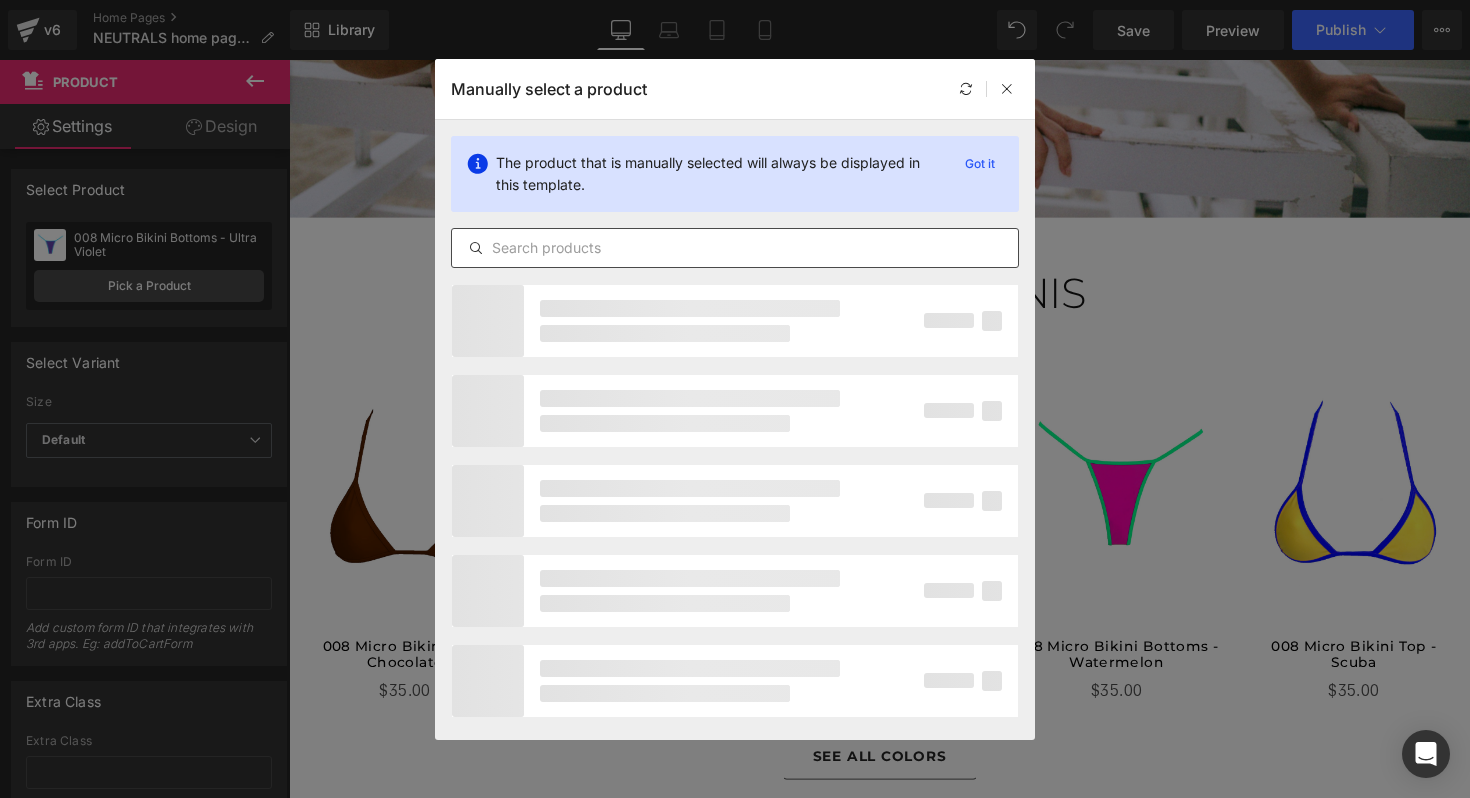 click at bounding box center [735, 248] 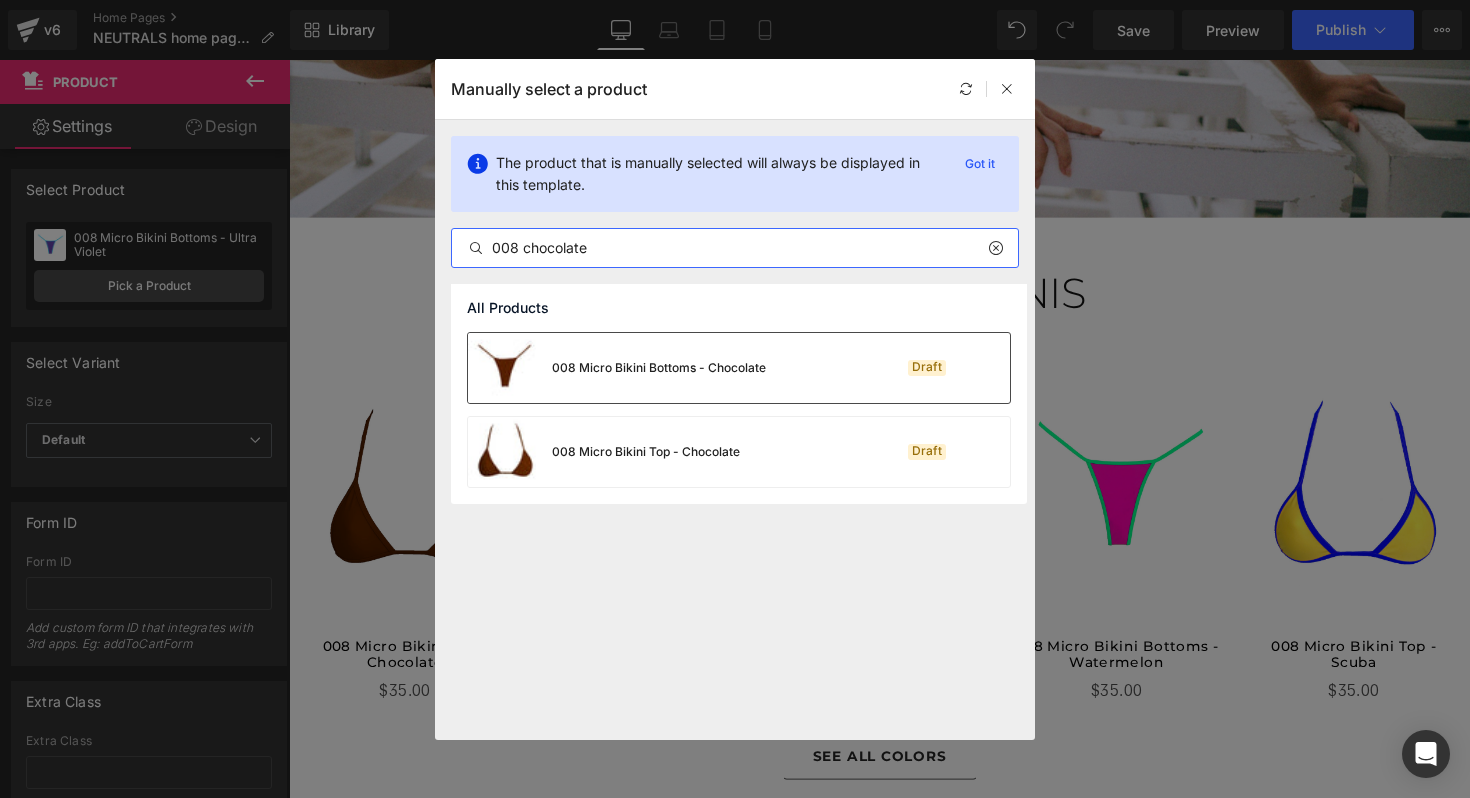 type on "008 chocolate" 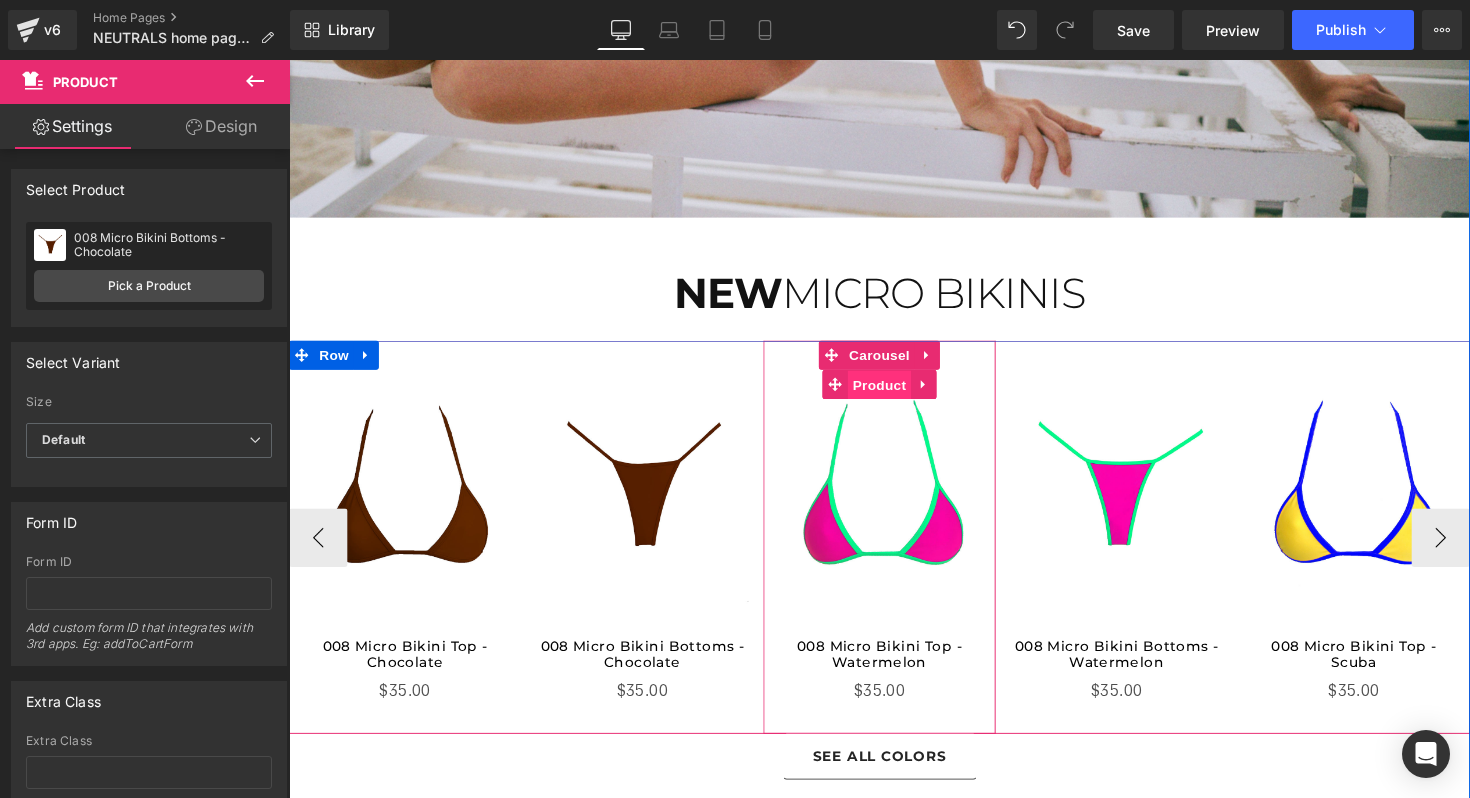 click on "Product" at bounding box center [894, 393] 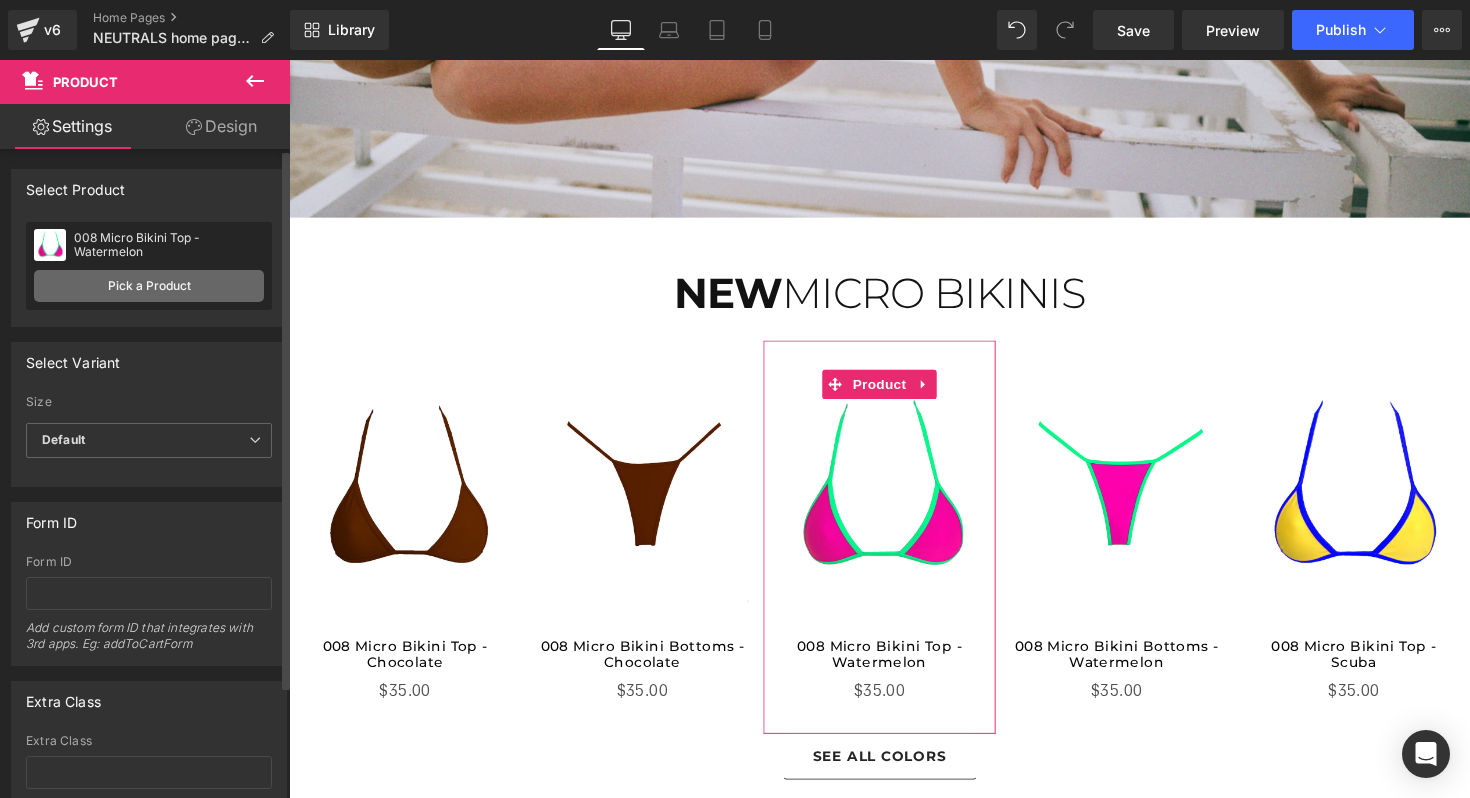 click on "Pick a Product" at bounding box center (149, 286) 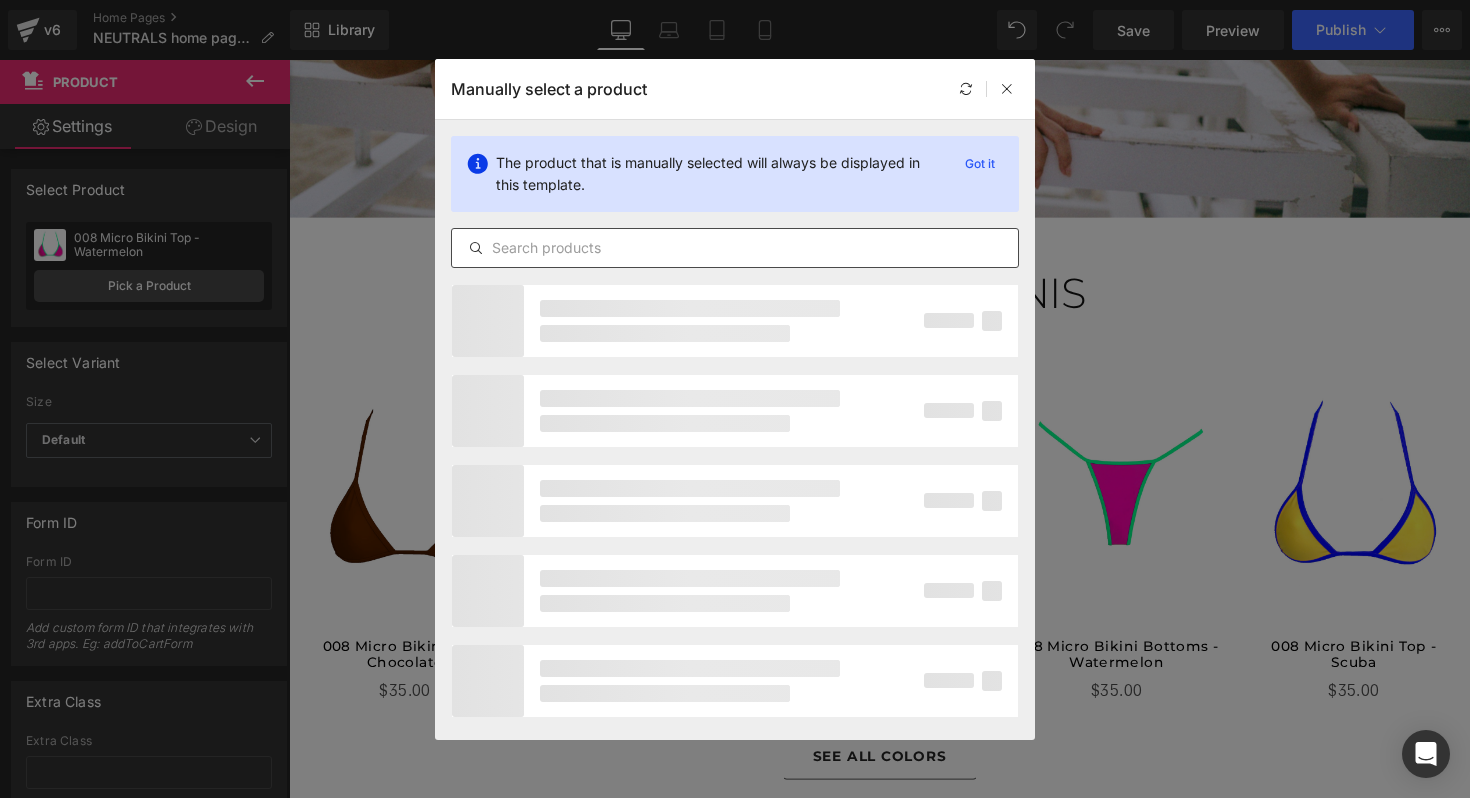 click at bounding box center (735, 248) 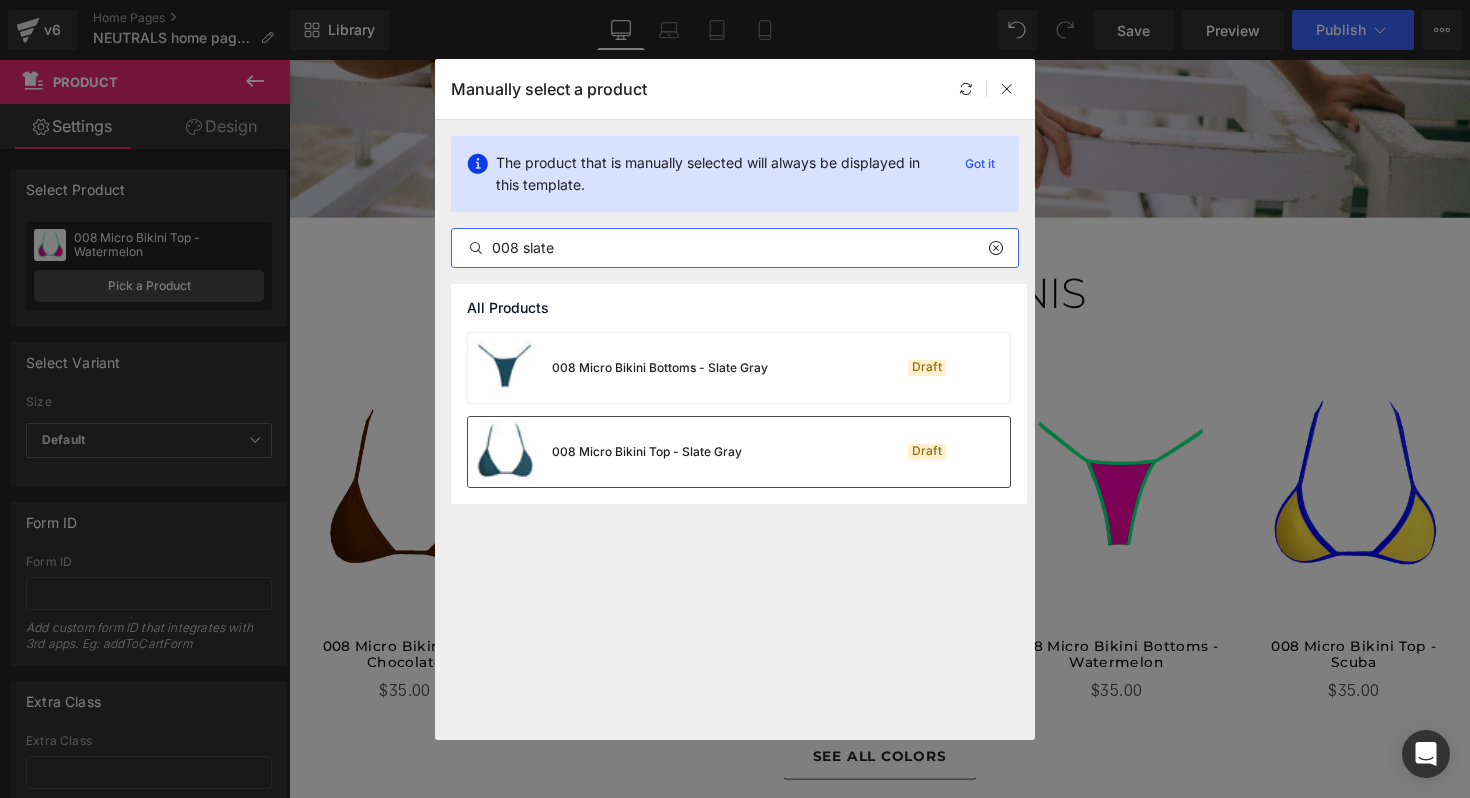 type on "008 slate" 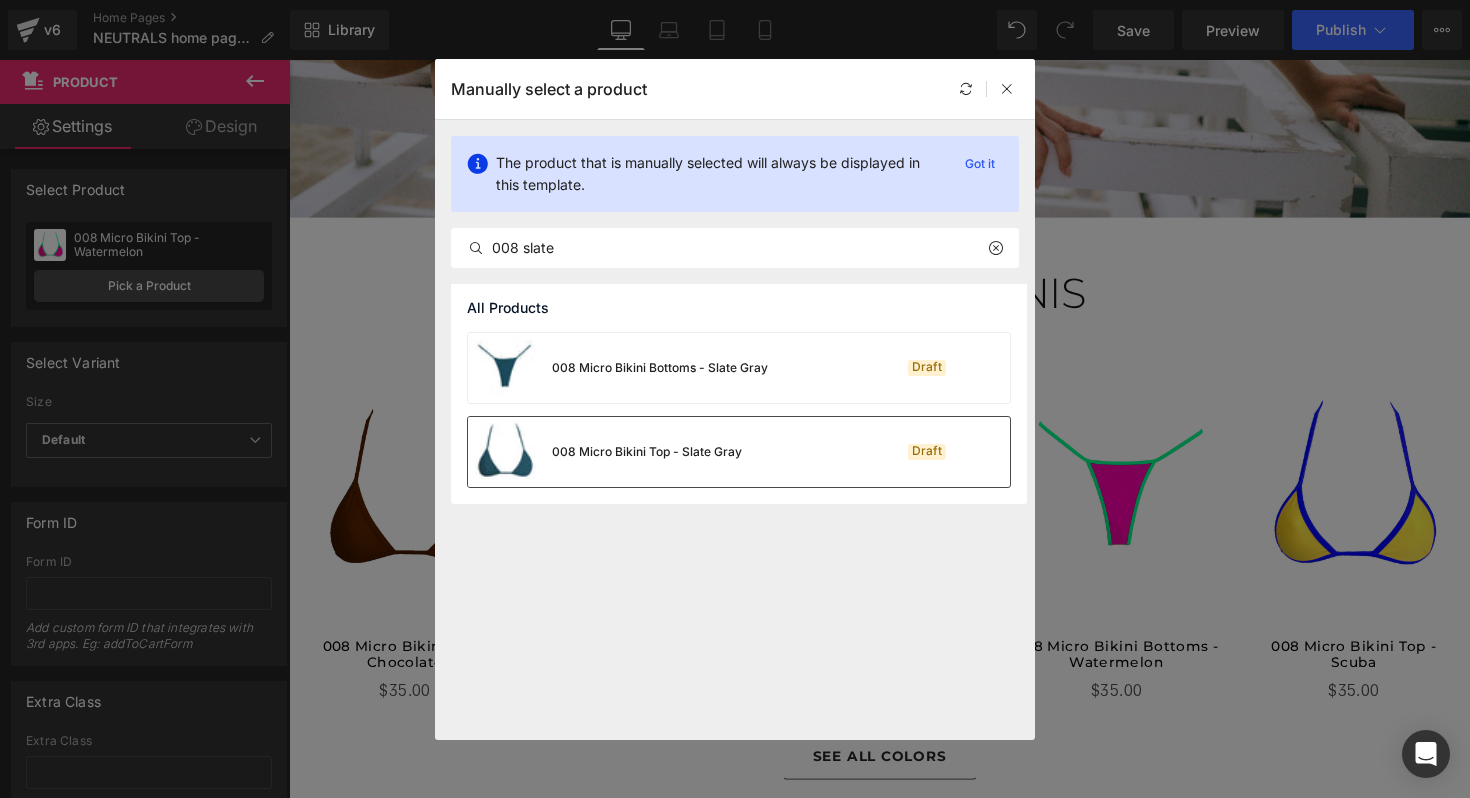 click on "008 Micro Bikini Top - Slate Gray" at bounding box center [605, 452] 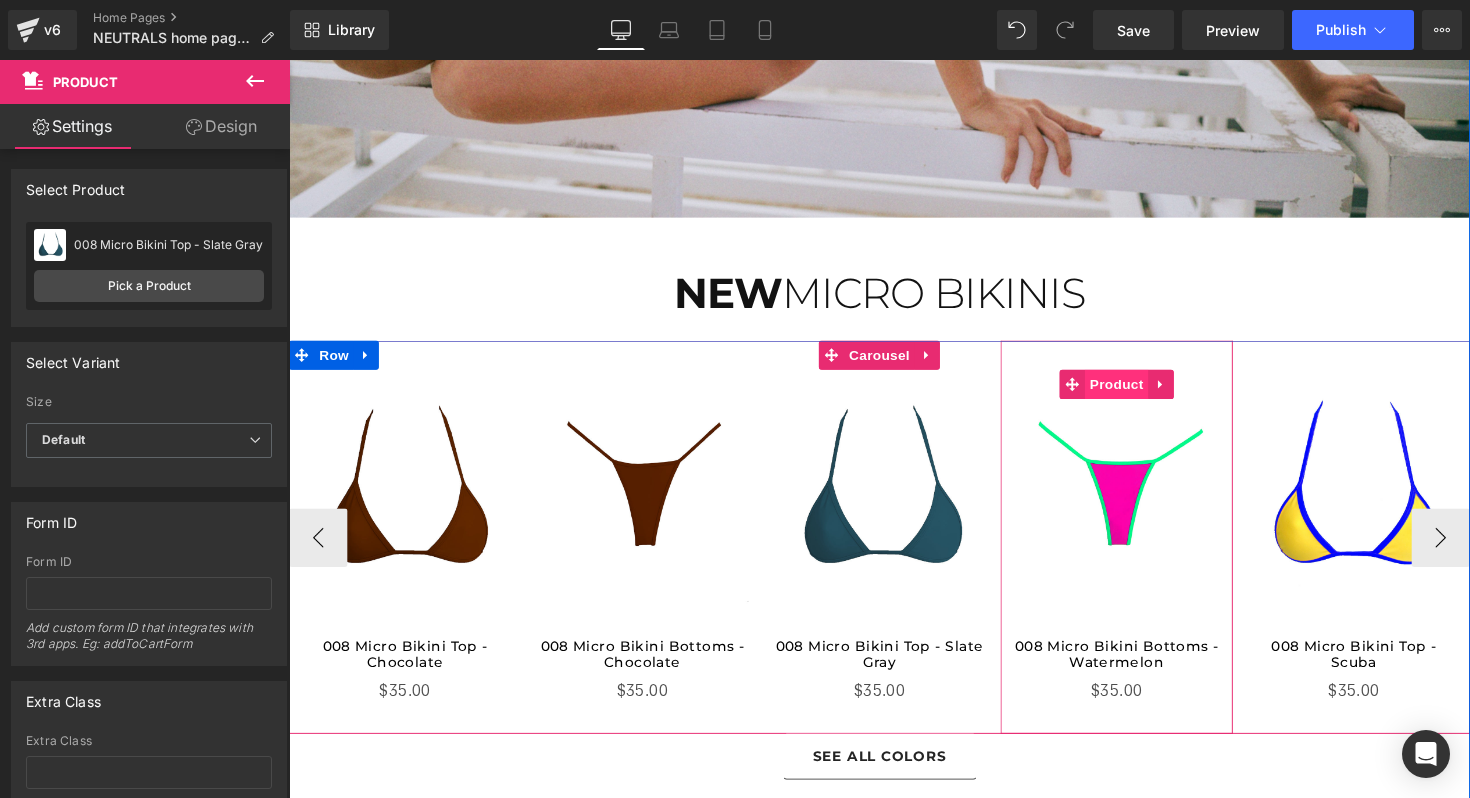 click on "Product" at bounding box center (1137, 392) 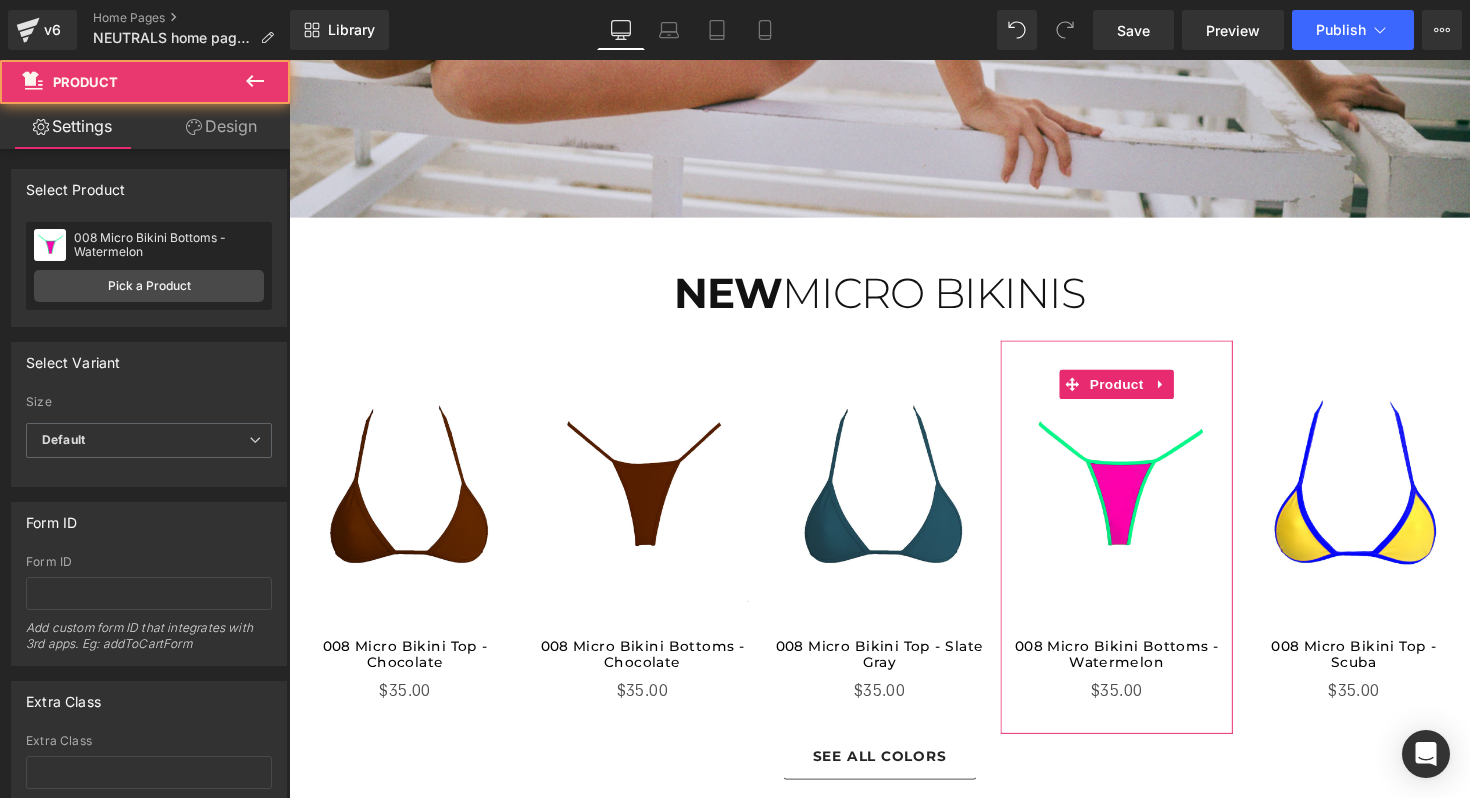 click on "008 Micro Bikini Bottoms - Watermelon 008 Micro Bikini Bottoms - Watermelon Pick a Product" at bounding box center [149, 266] 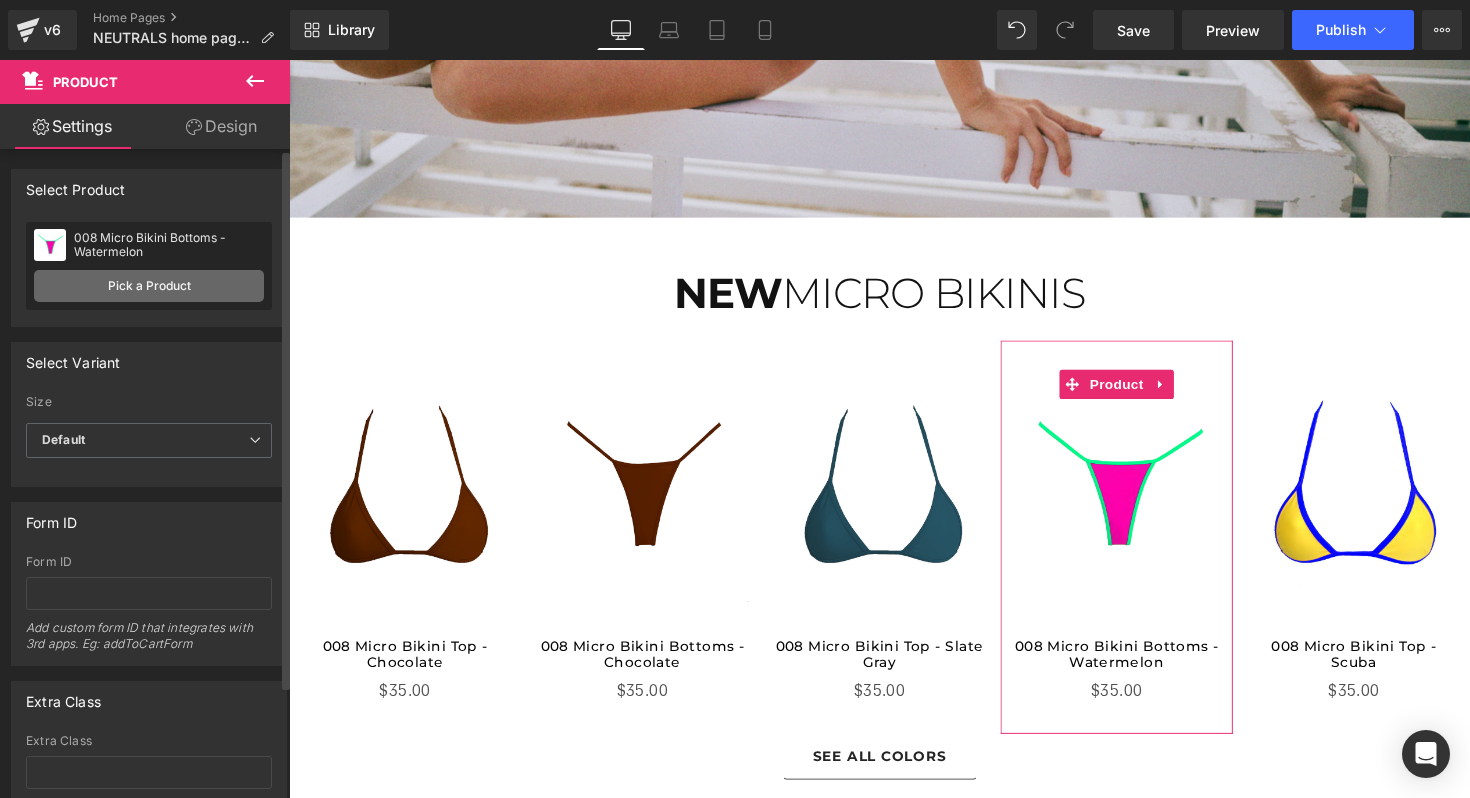 click on "Pick a Product" at bounding box center [149, 286] 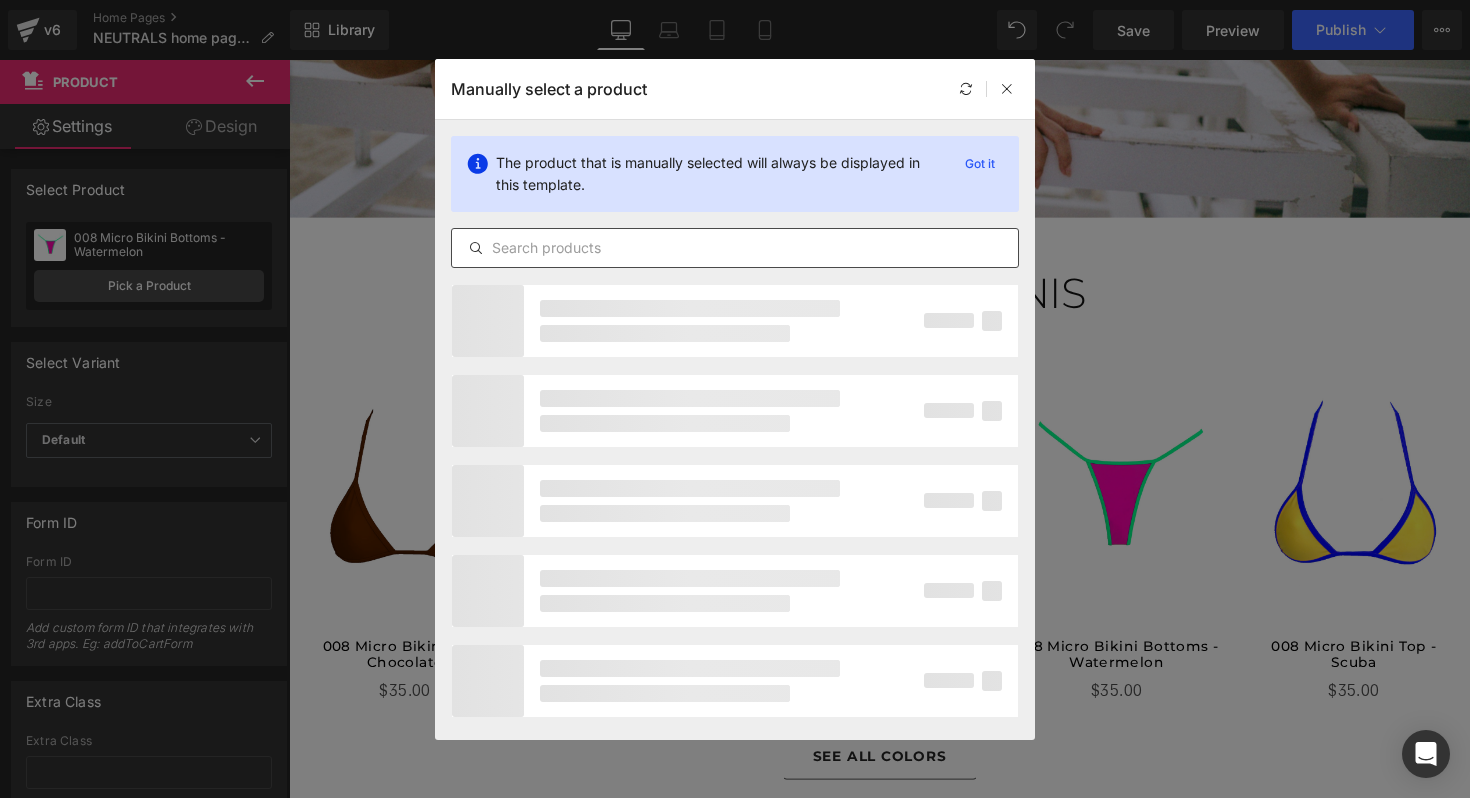 click at bounding box center [735, 248] 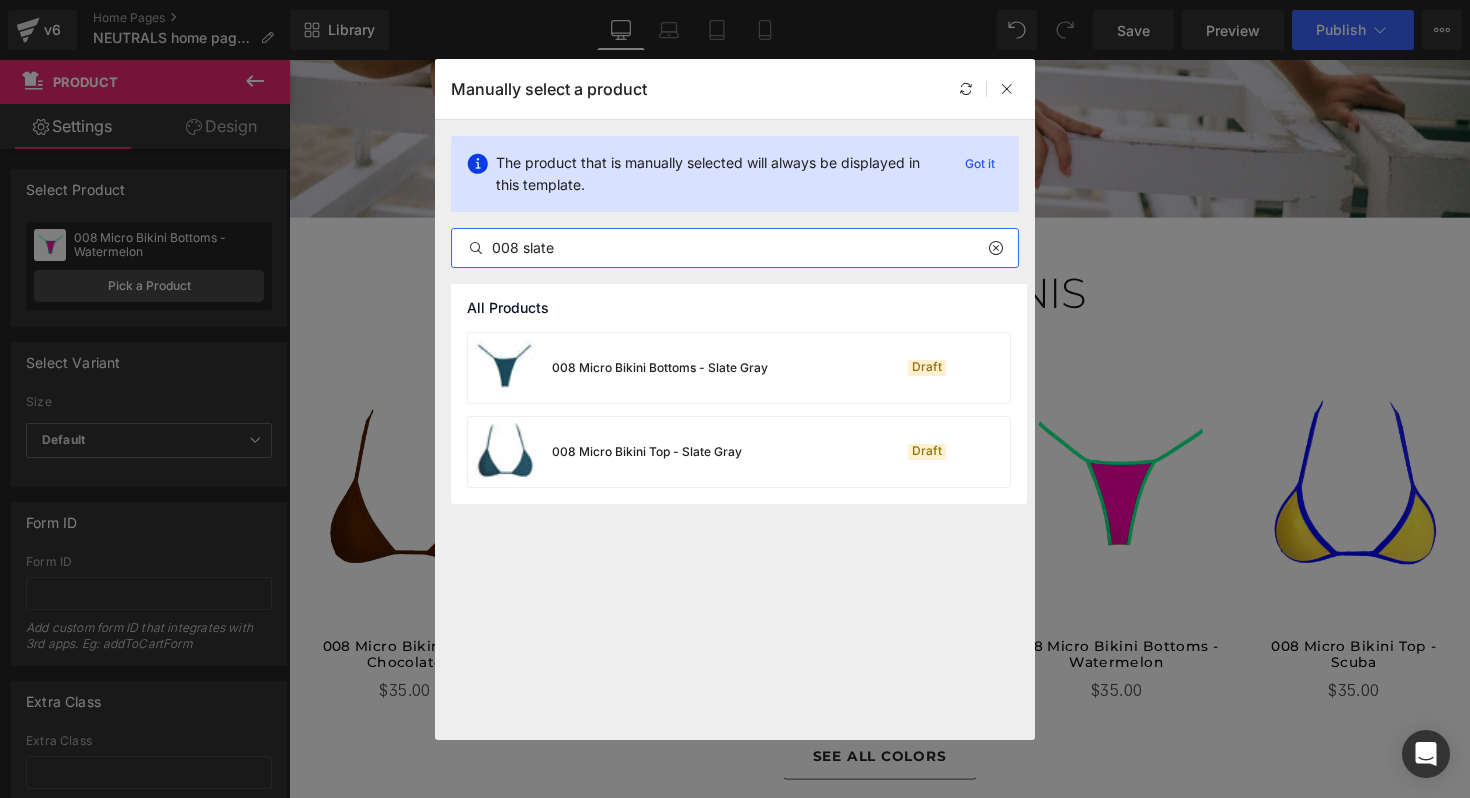 type on "008 slate" 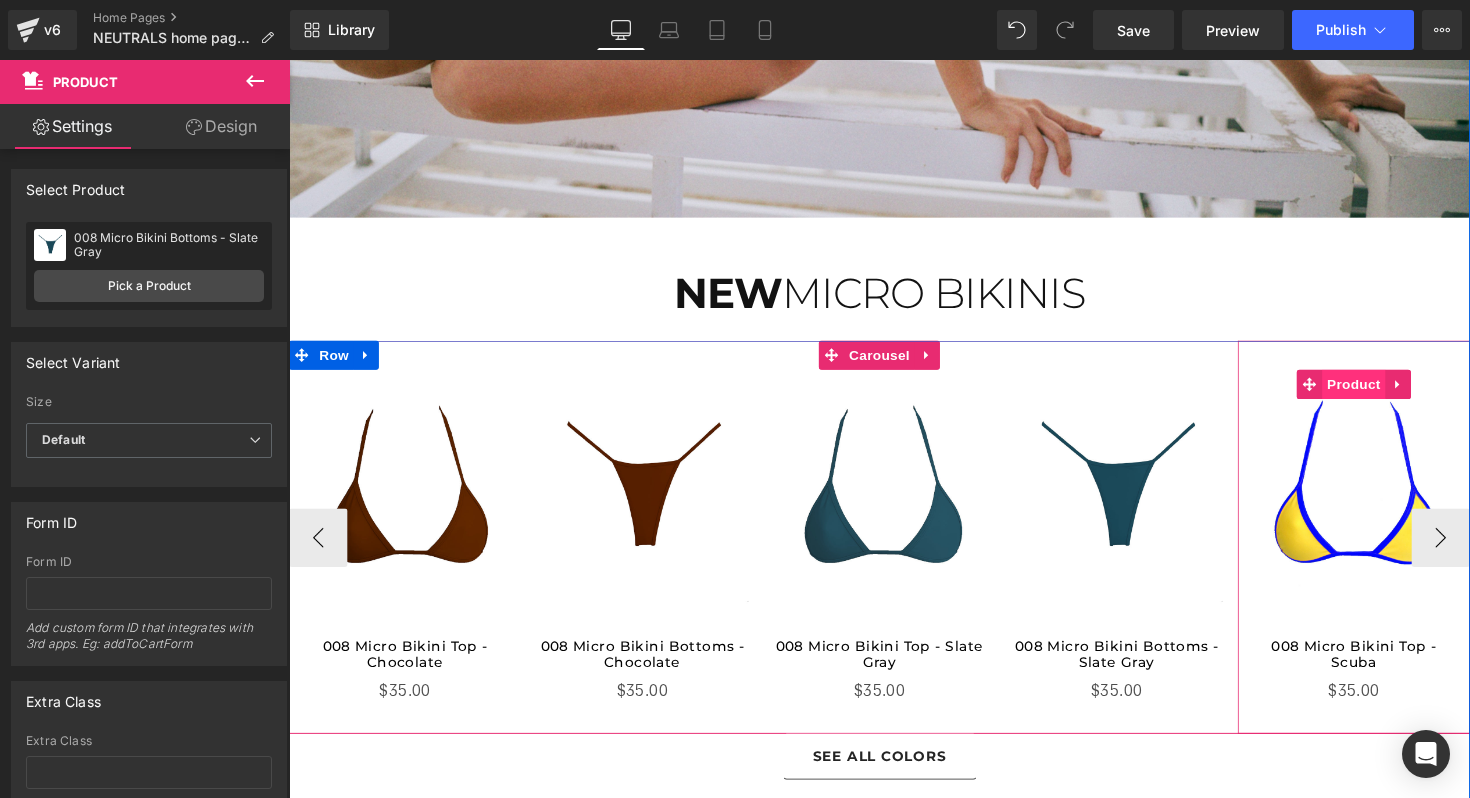 click on "Product" at bounding box center (1380, 392) 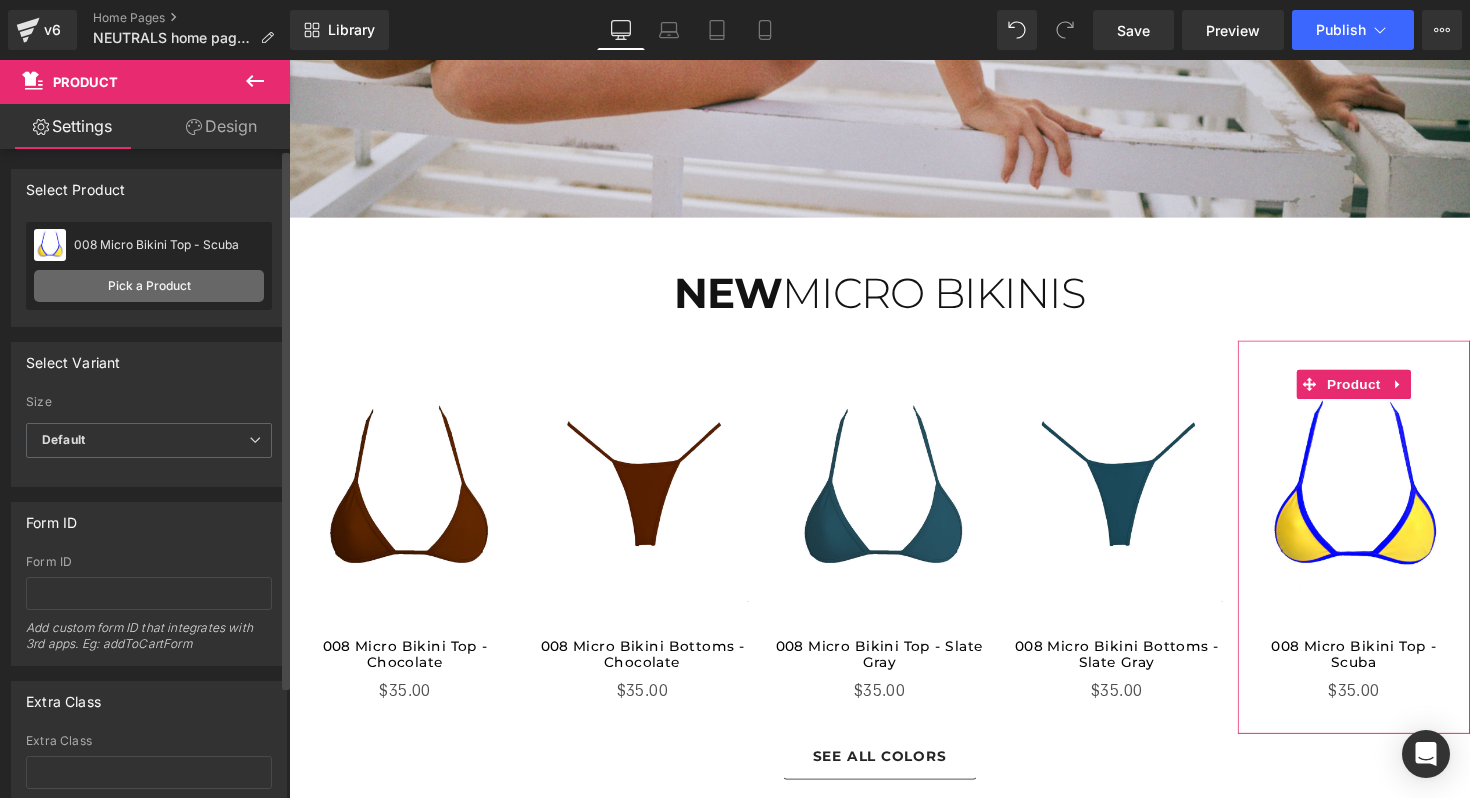 click on "Pick a Product" at bounding box center (149, 286) 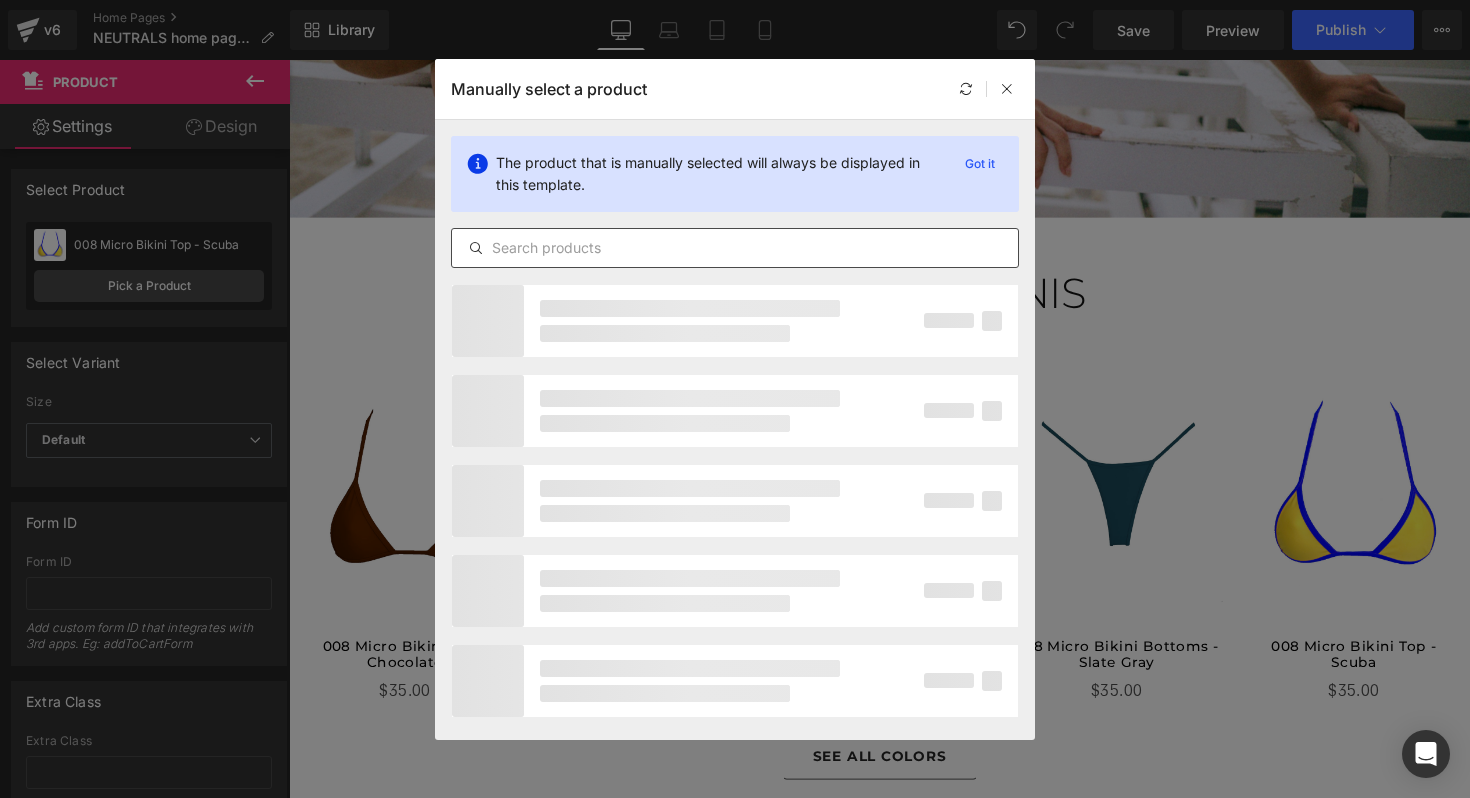 click at bounding box center [735, 248] 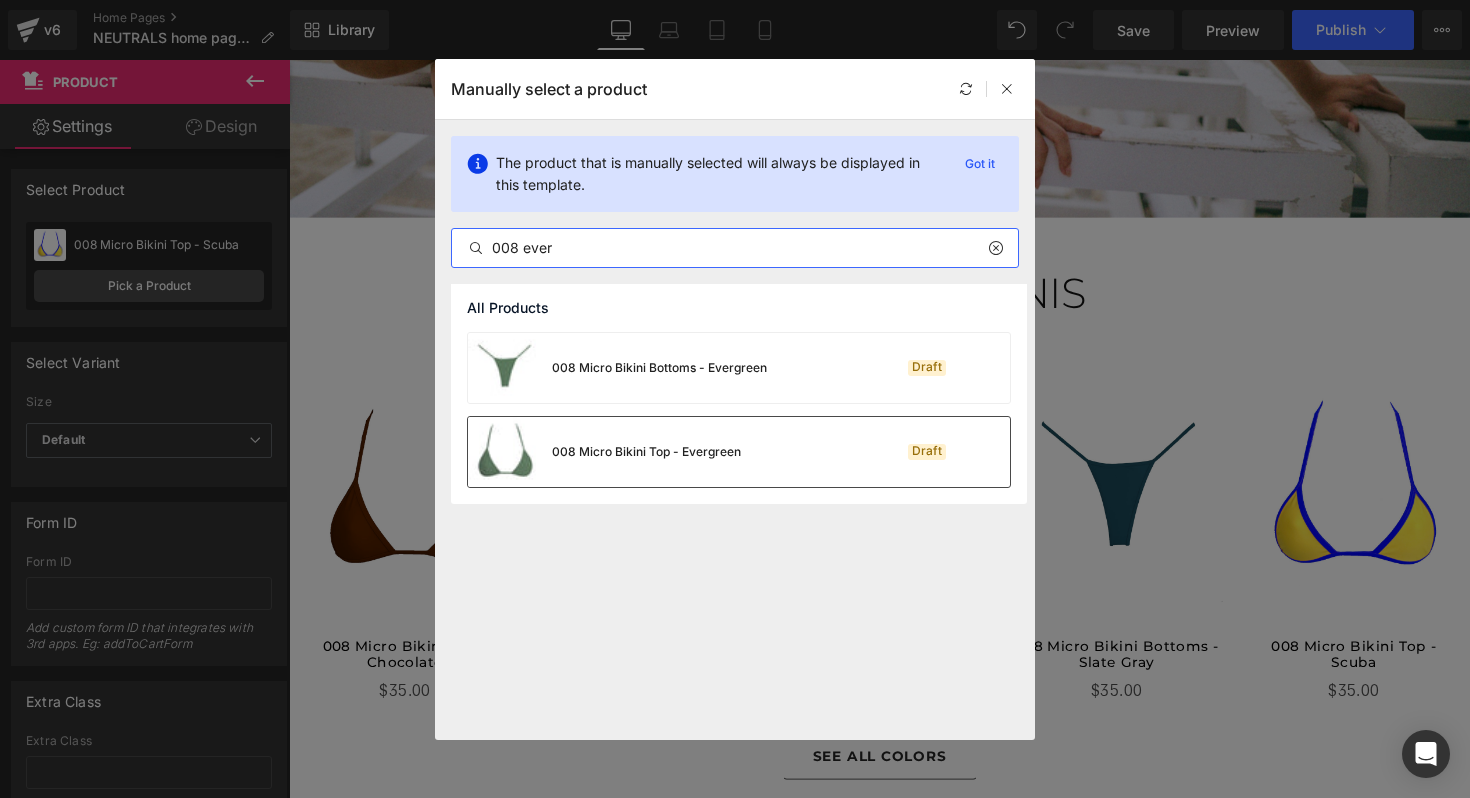 type on "008 ever" 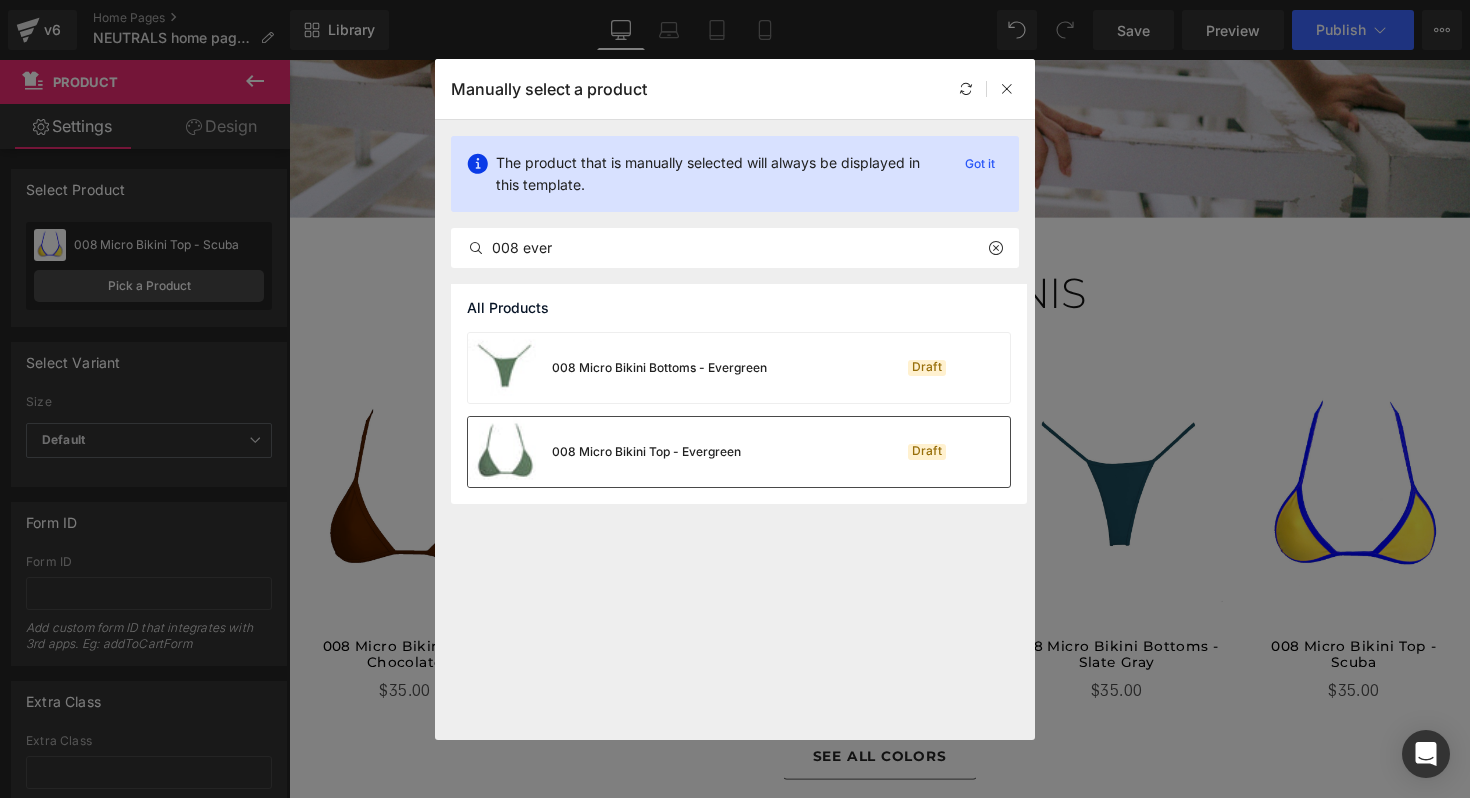 click on "008 Micro Bikini Top - Evergreen" at bounding box center [646, 452] 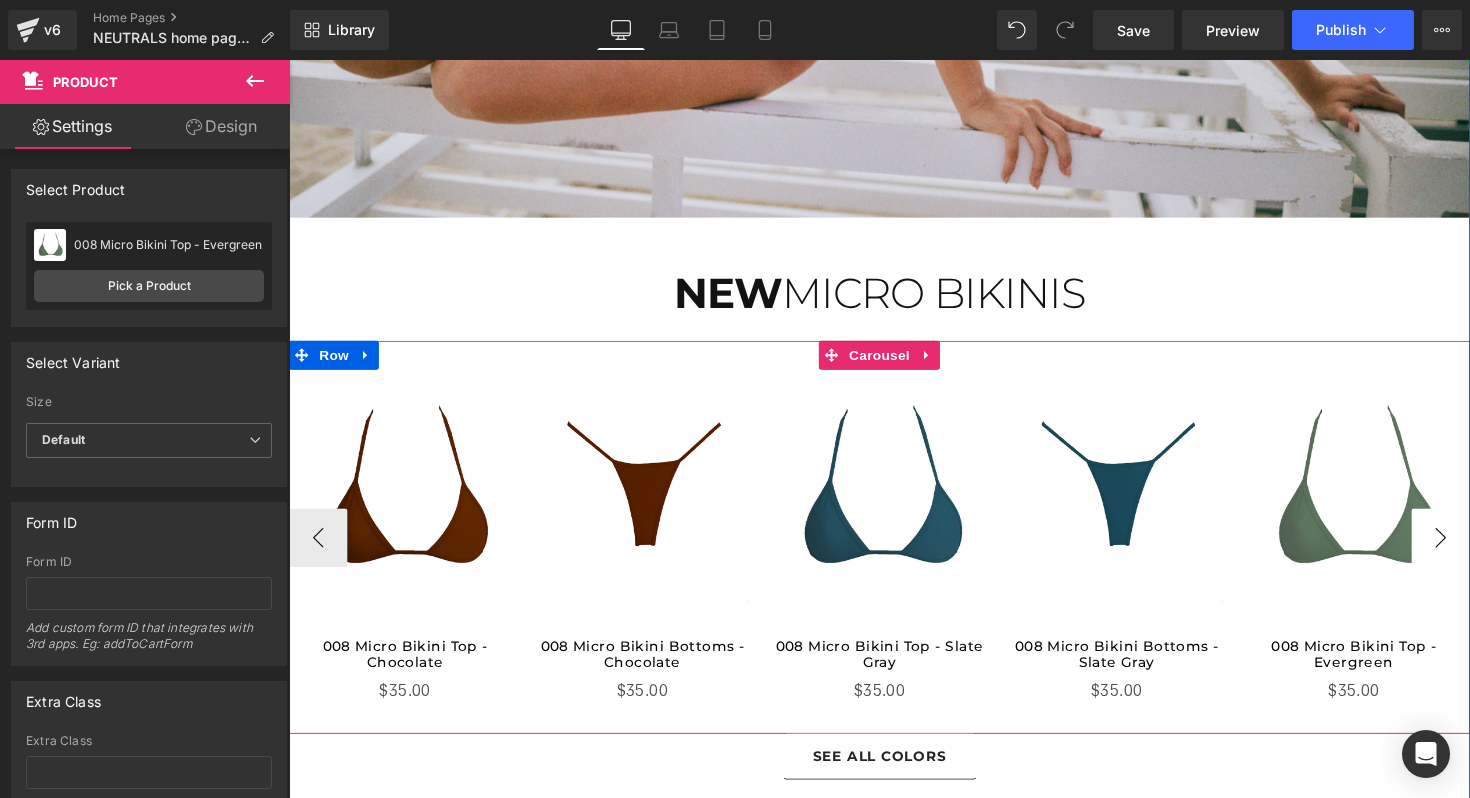 click on "›" at bounding box center (1469, 549) 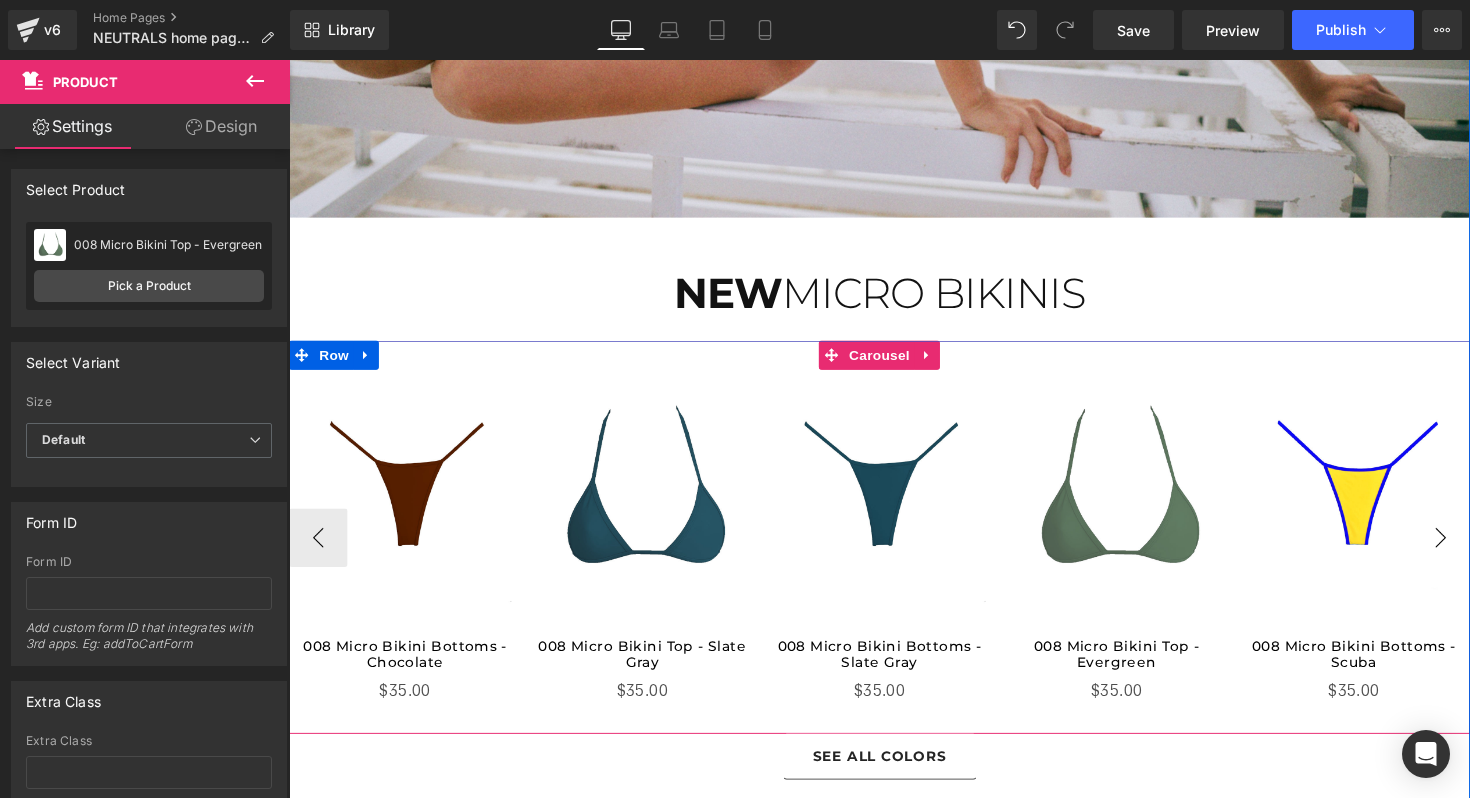 click on "›" at bounding box center [1469, 549] 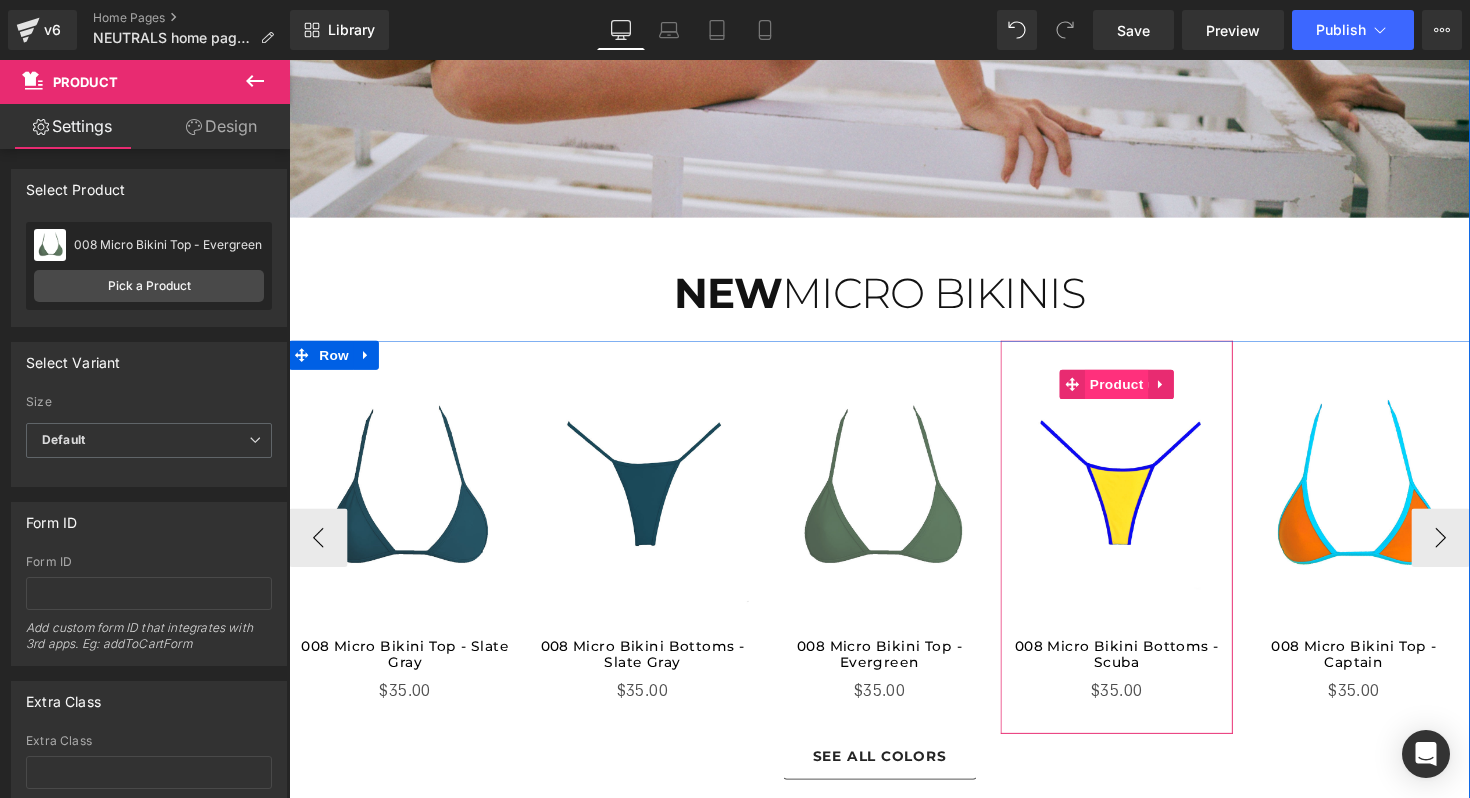 click on "Product" at bounding box center (1137, 392) 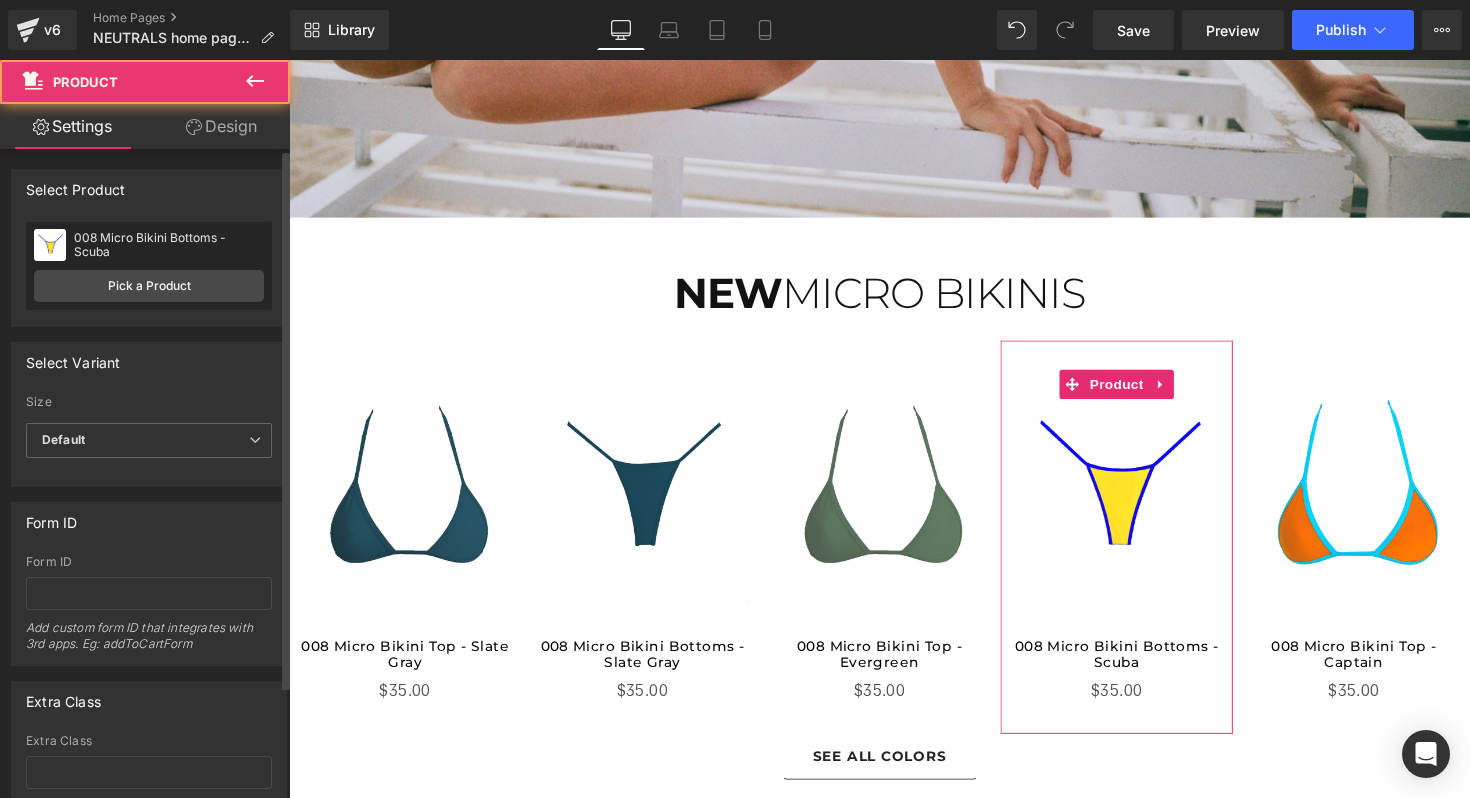 click on "008 Micro Bikini Bottoms - Scuba 008 Micro Bikini Bottoms - Scuba Pick a Product" at bounding box center (149, 266) 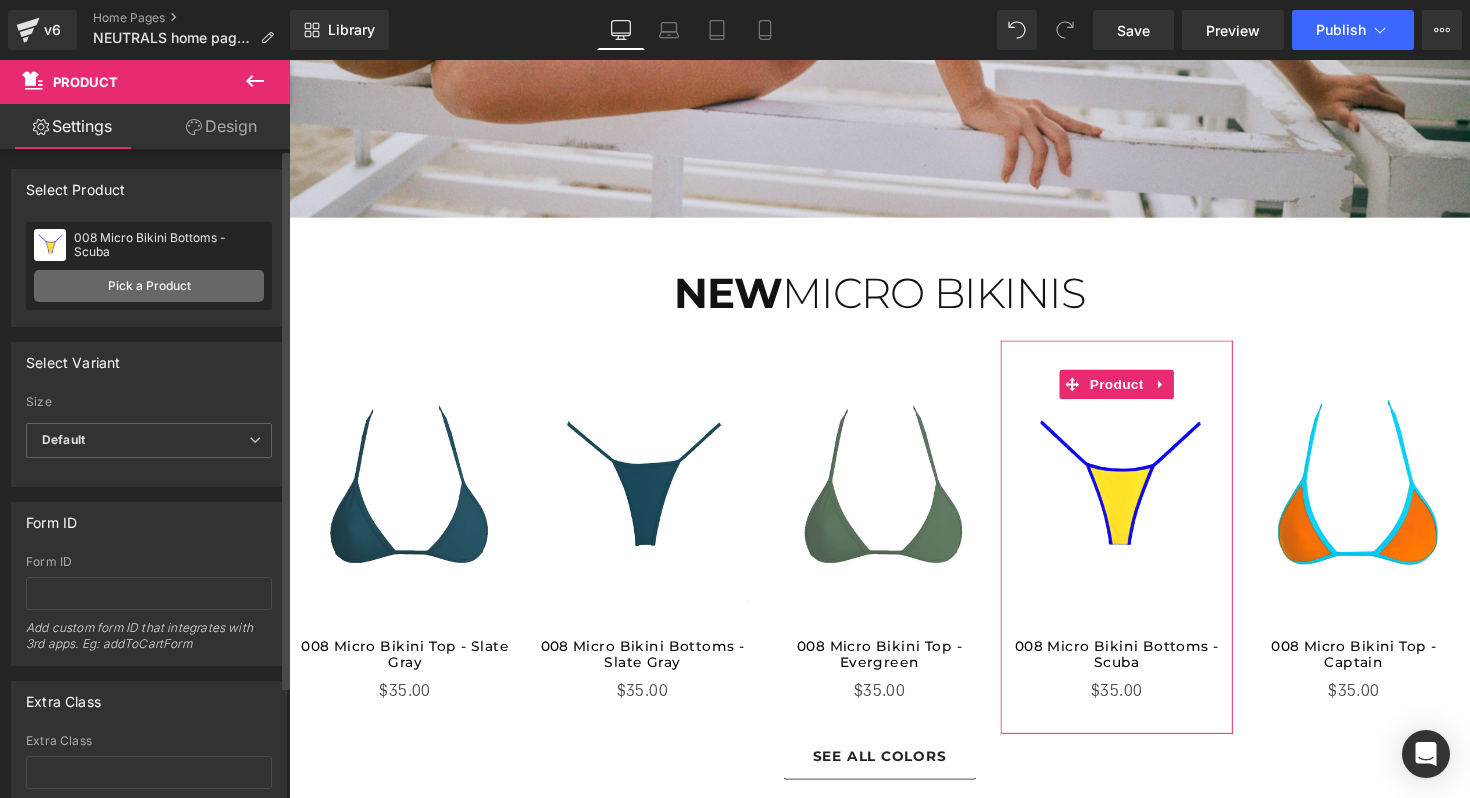click on "Pick a Product" at bounding box center (149, 286) 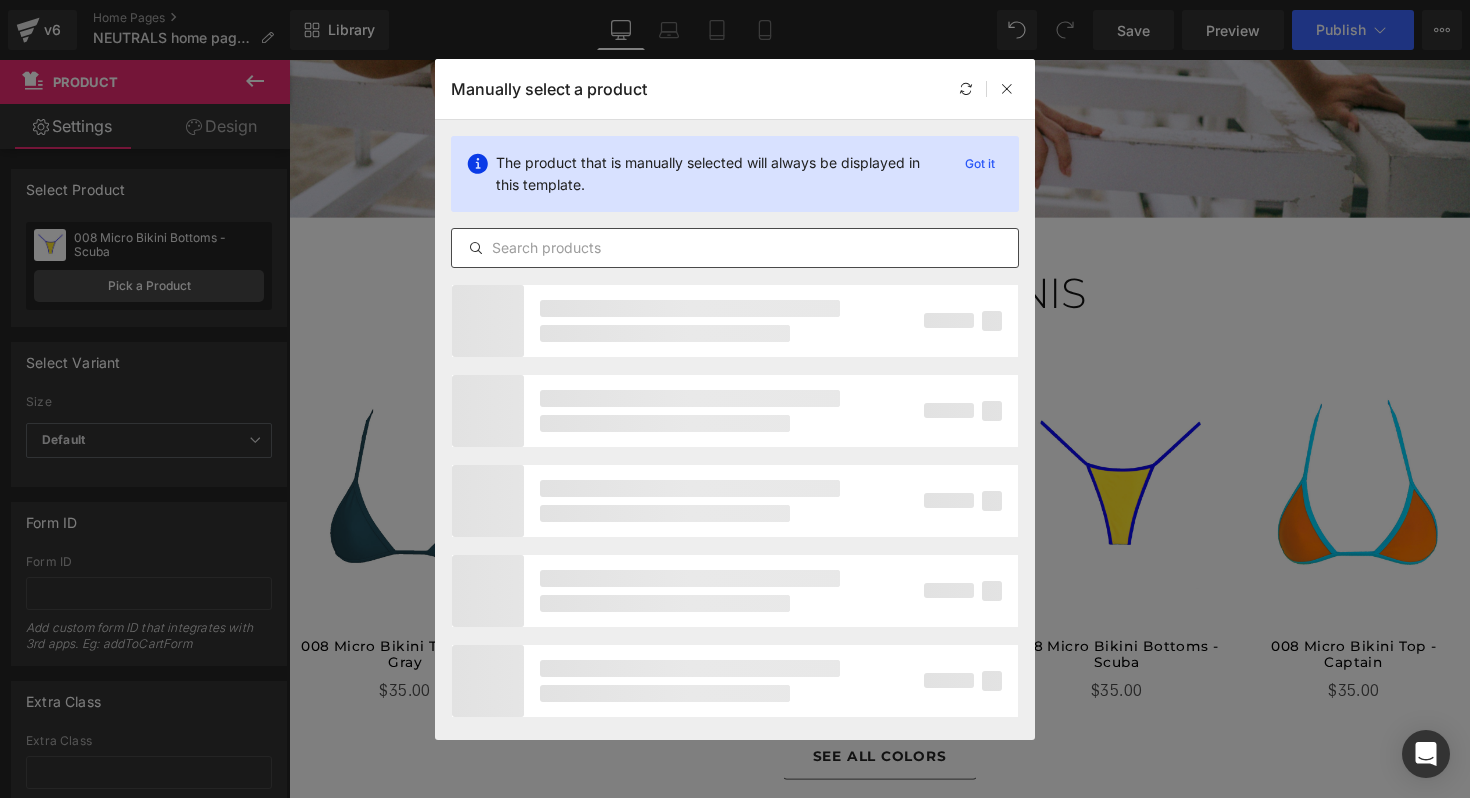 click at bounding box center (735, 248) 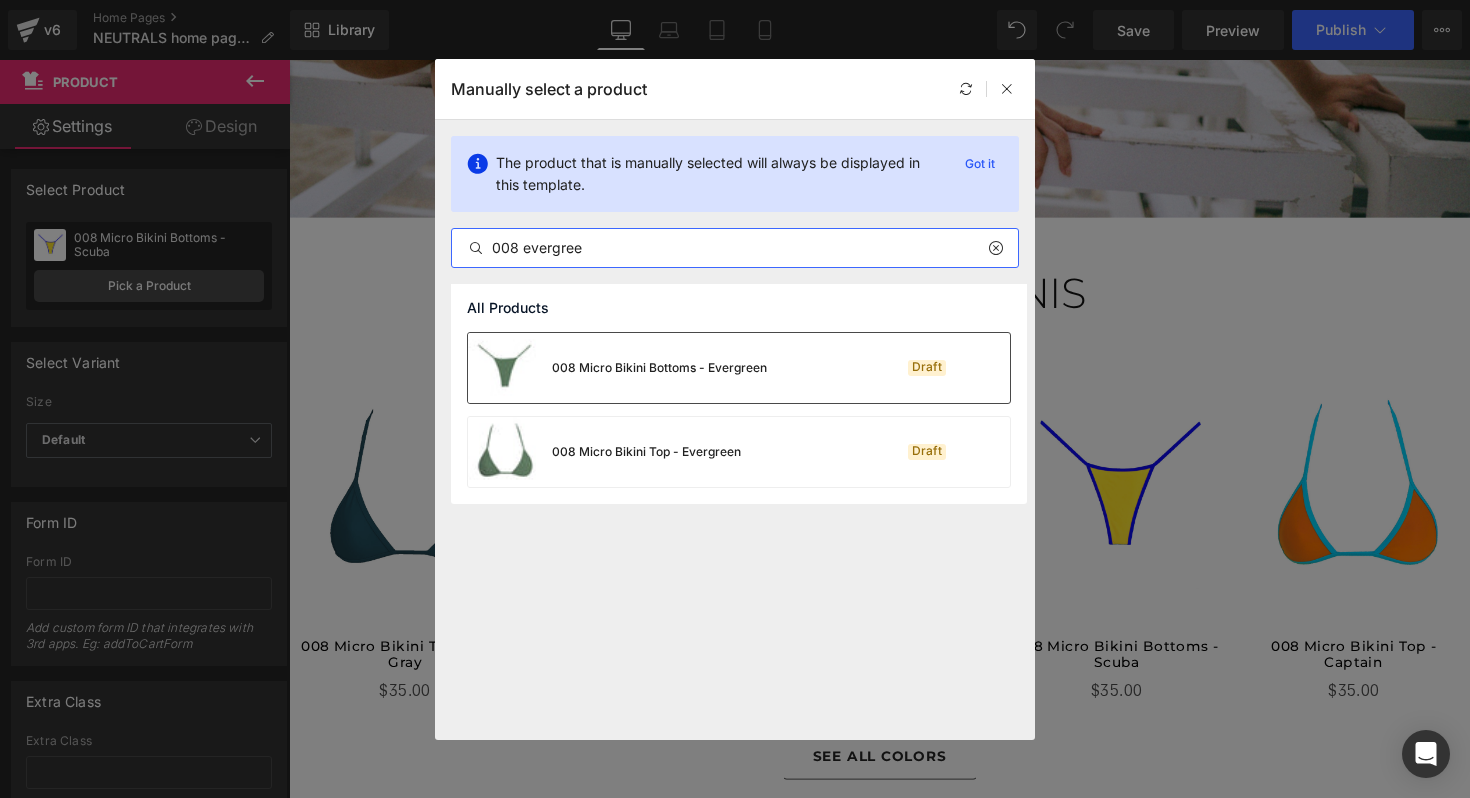 type on "008 evergree" 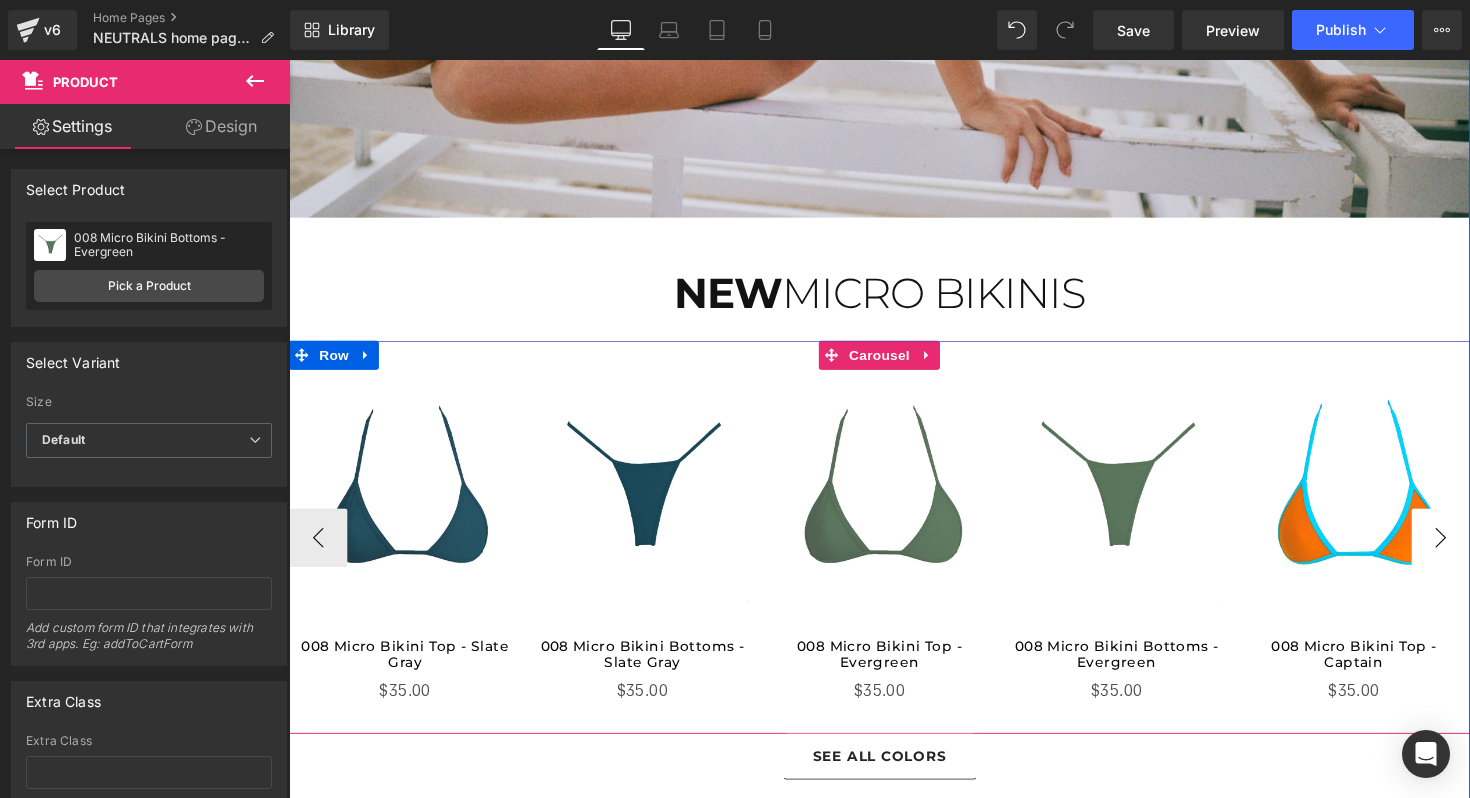 click on "›" at bounding box center (1469, 549) 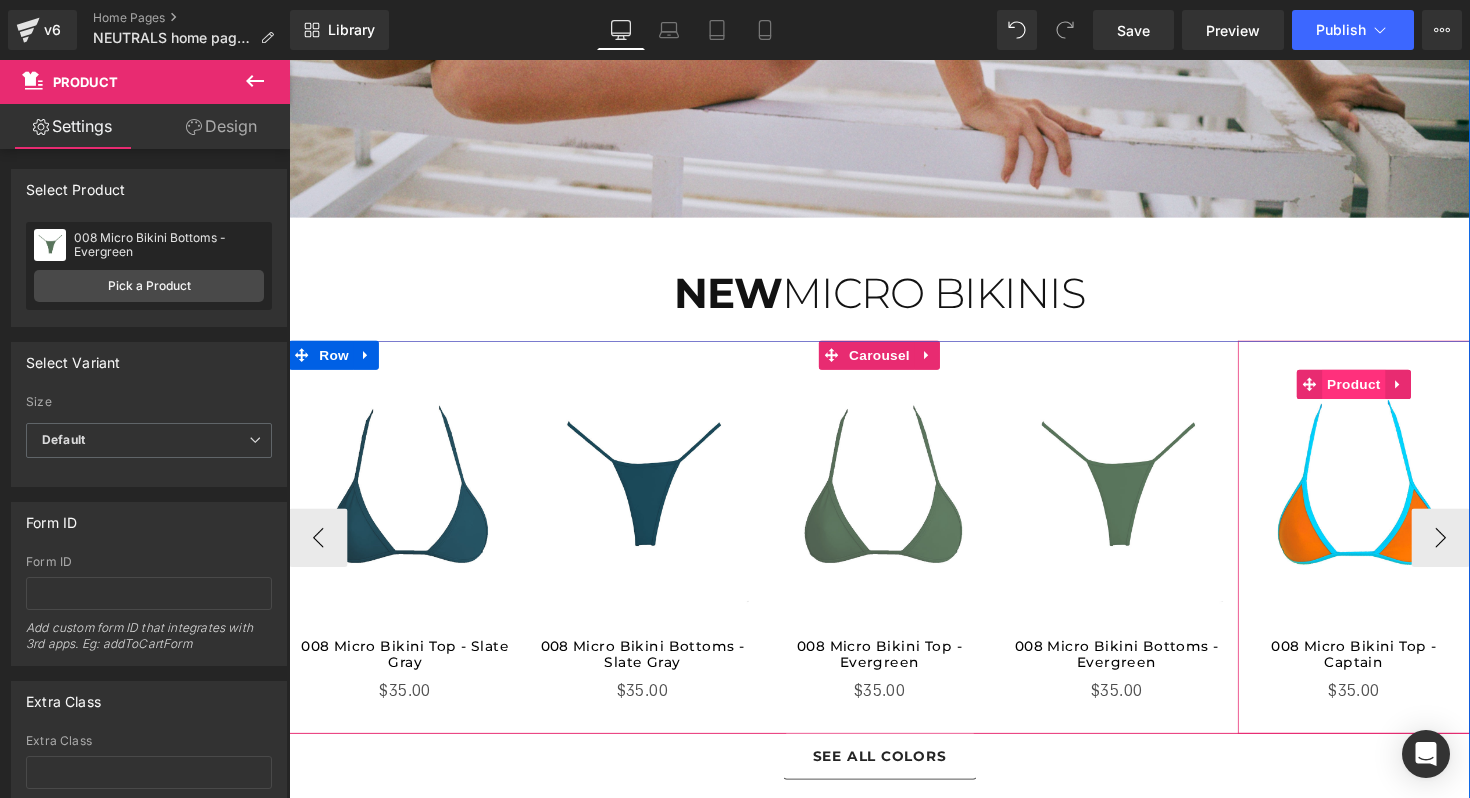 click on "Product" at bounding box center (1380, 392) 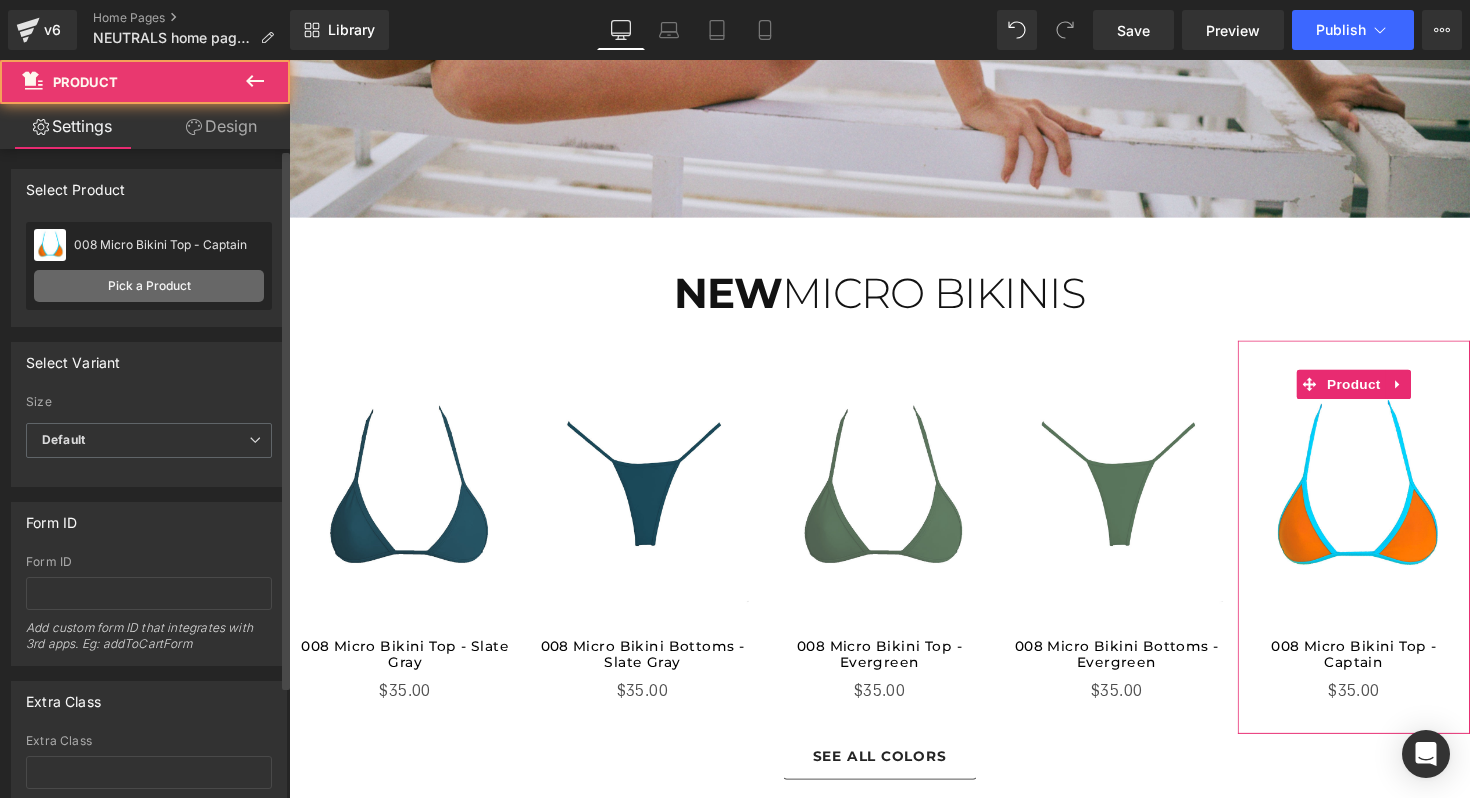 click on "Pick a Product" at bounding box center [149, 286] 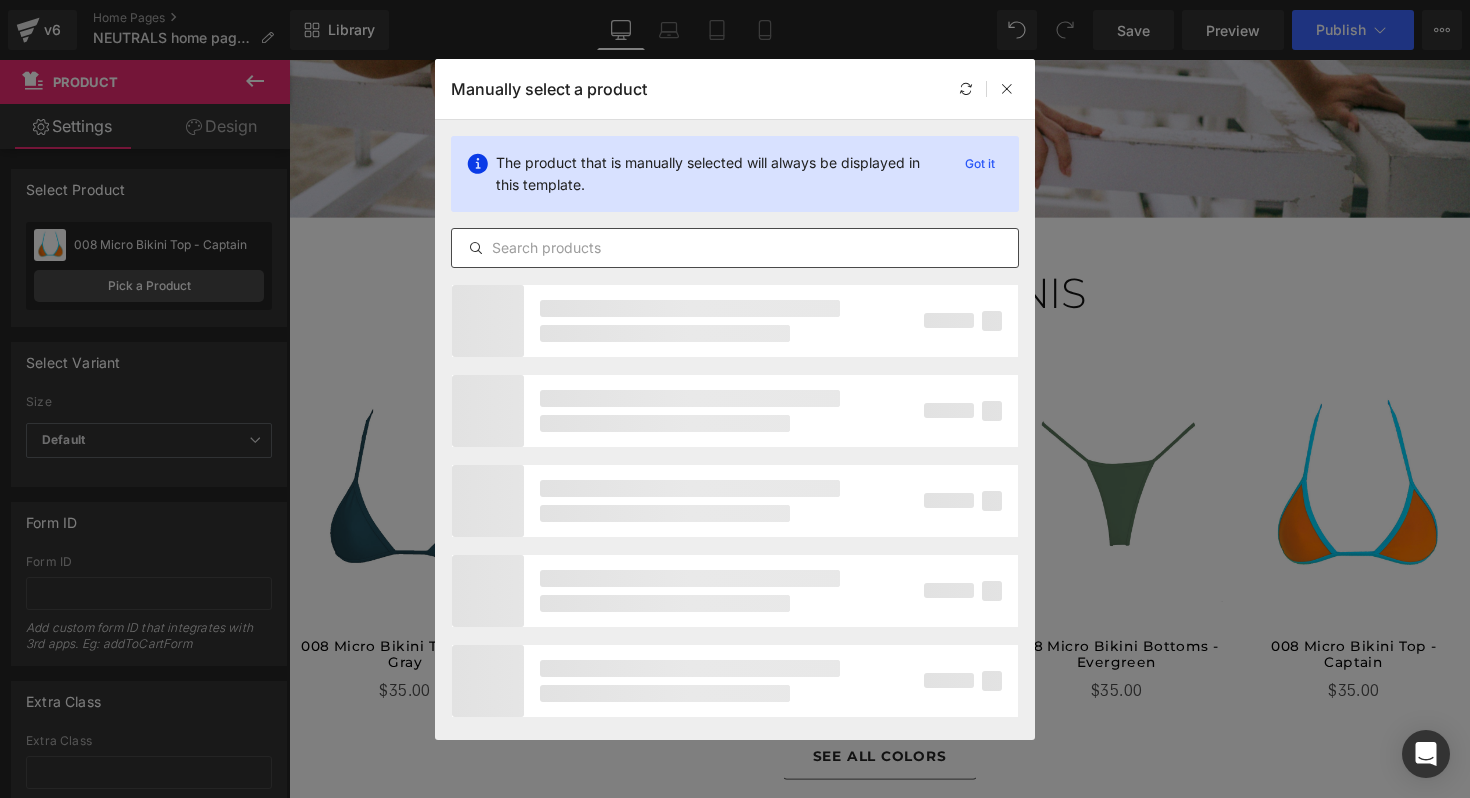 click at bounding box center (735, 248) 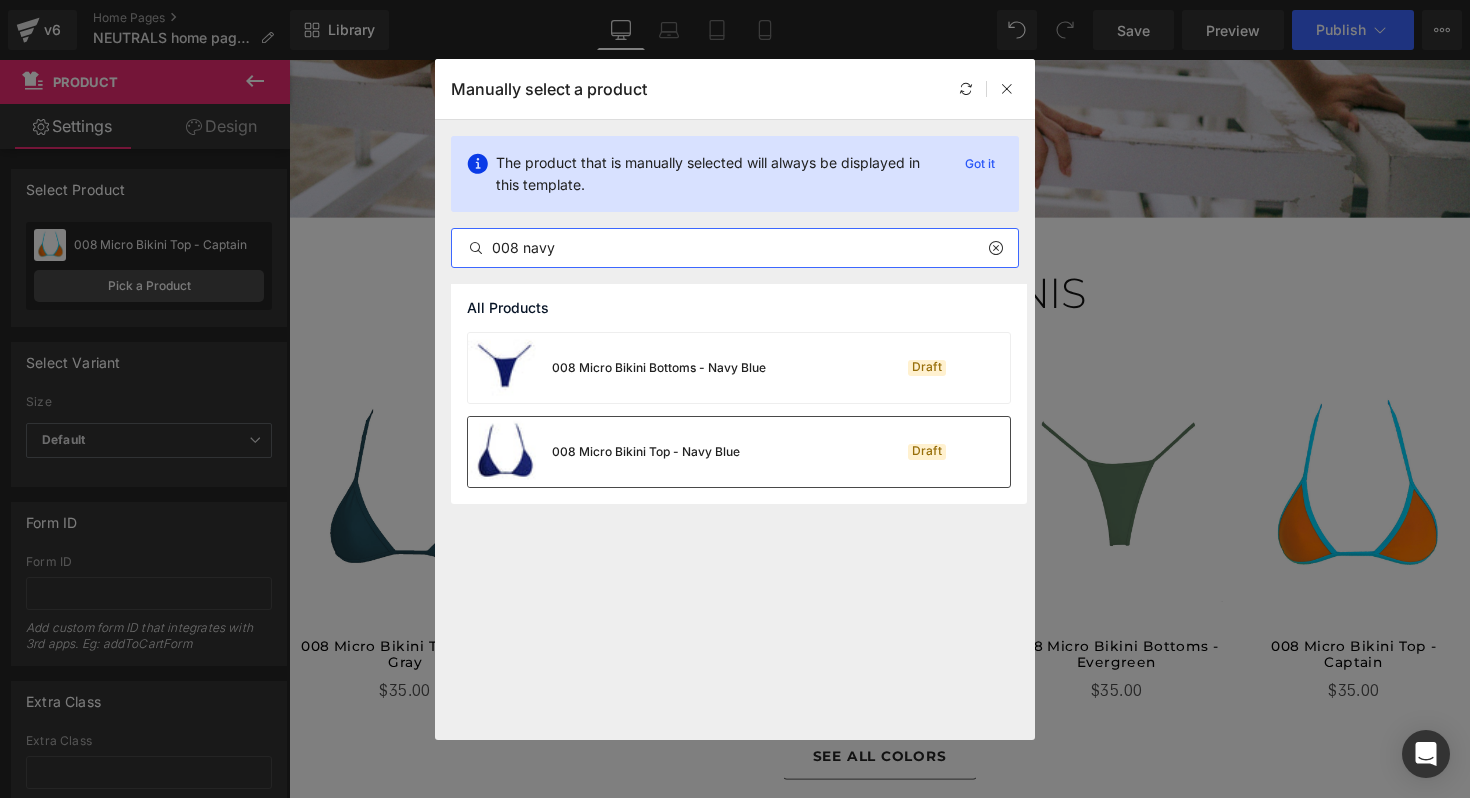 type on "008 navy" 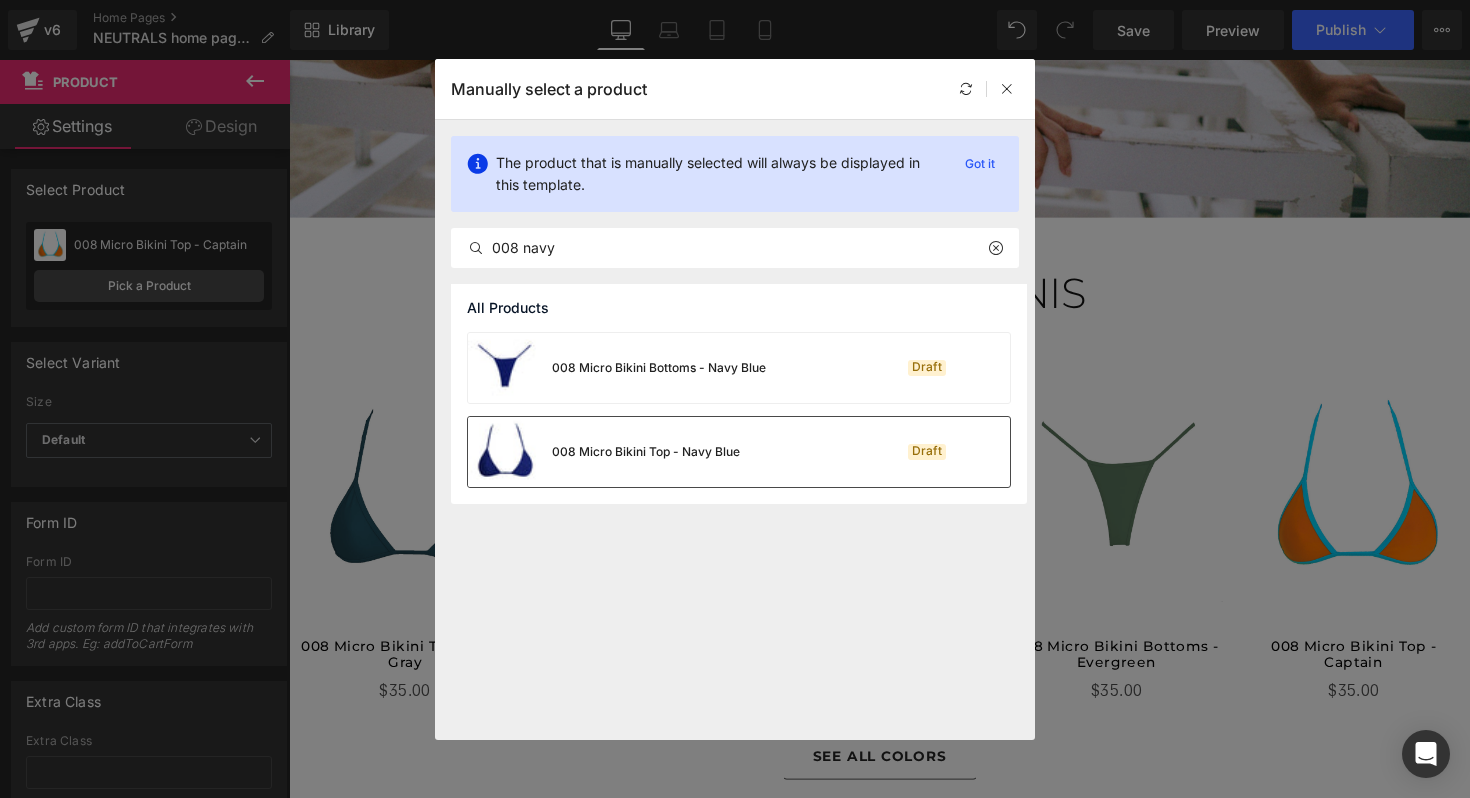 click on "008 Micro Bikini Top - Navy Blue" at bounding box center (604, 452) 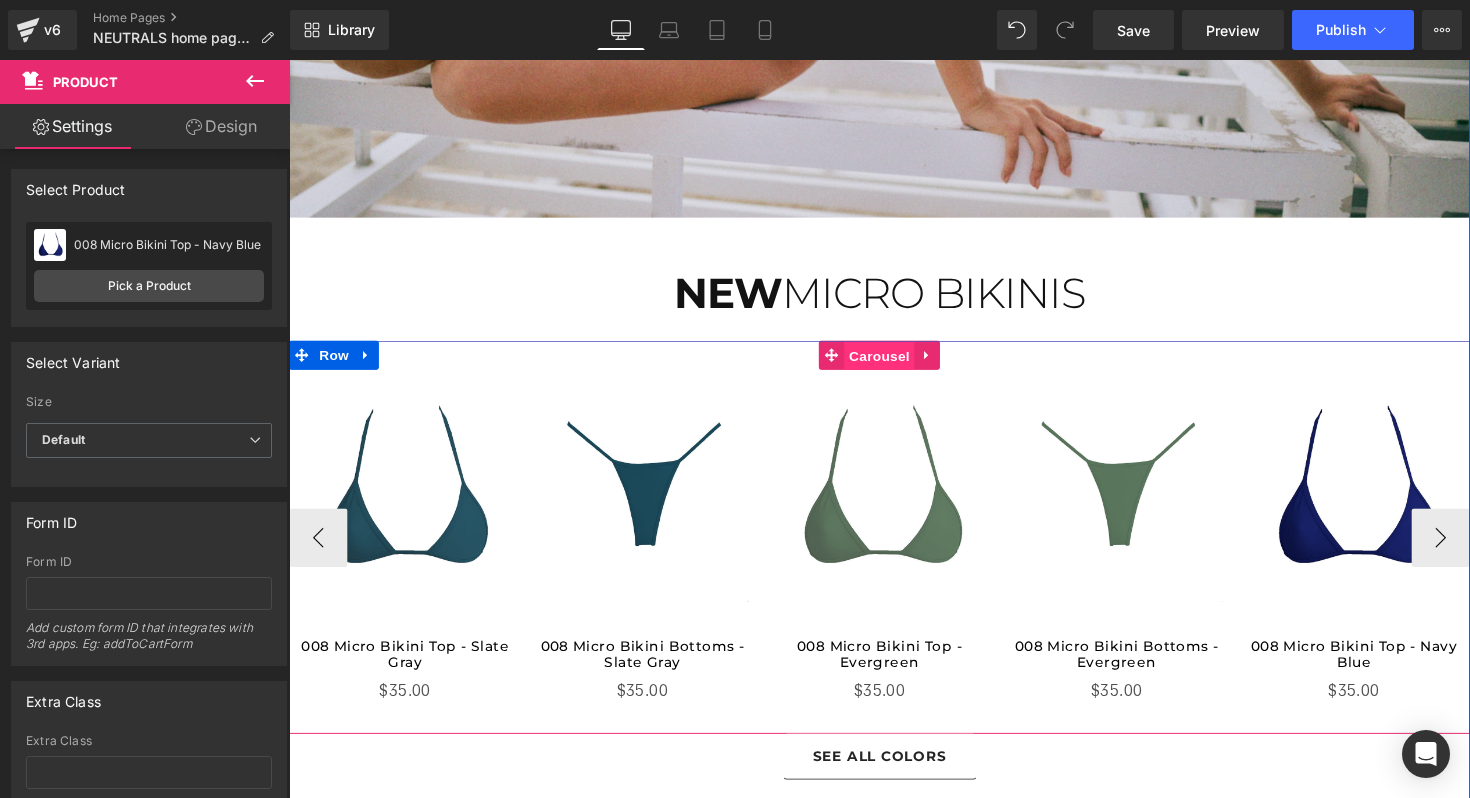 click on "Carousel" at bounding box center [894, 363] 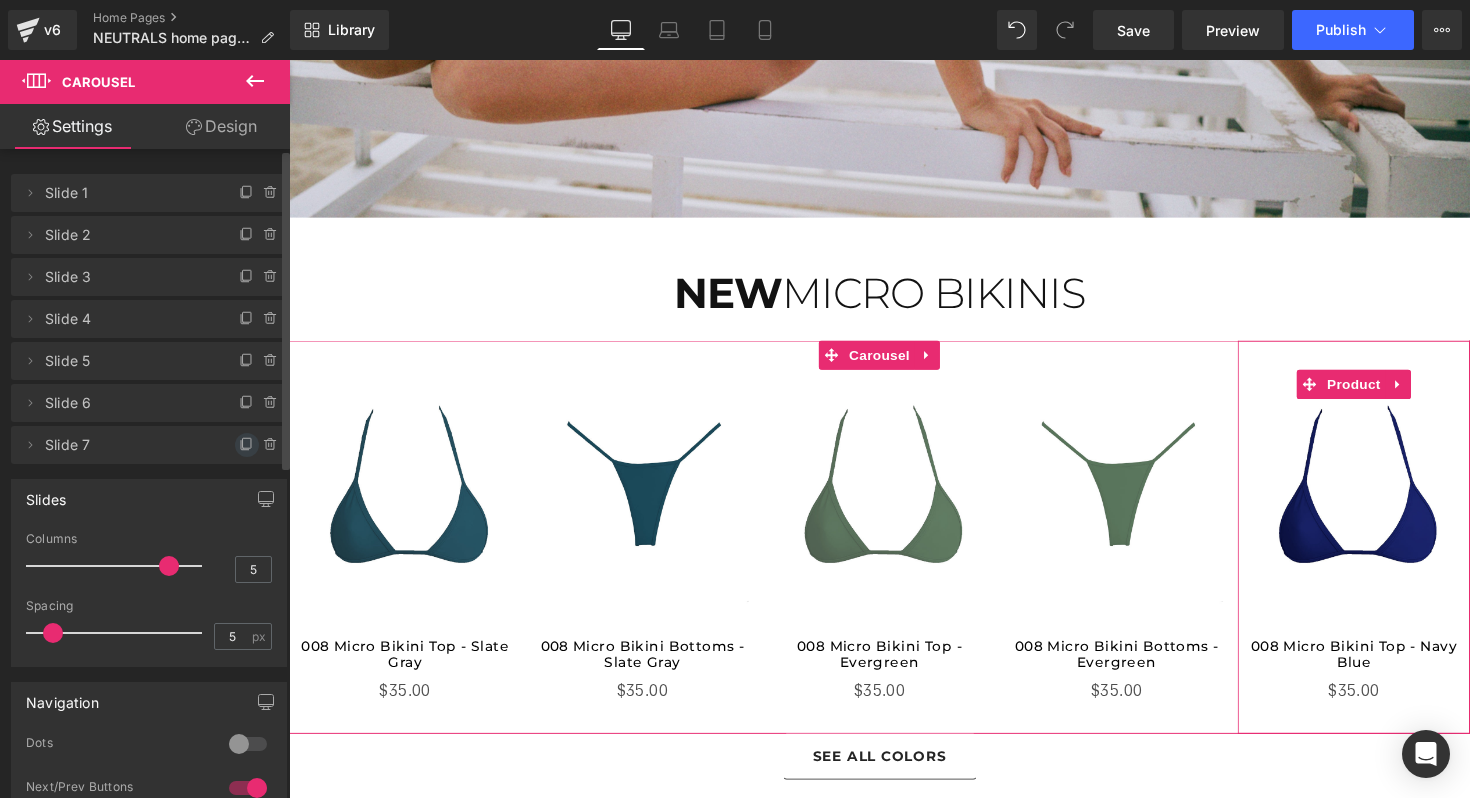 click 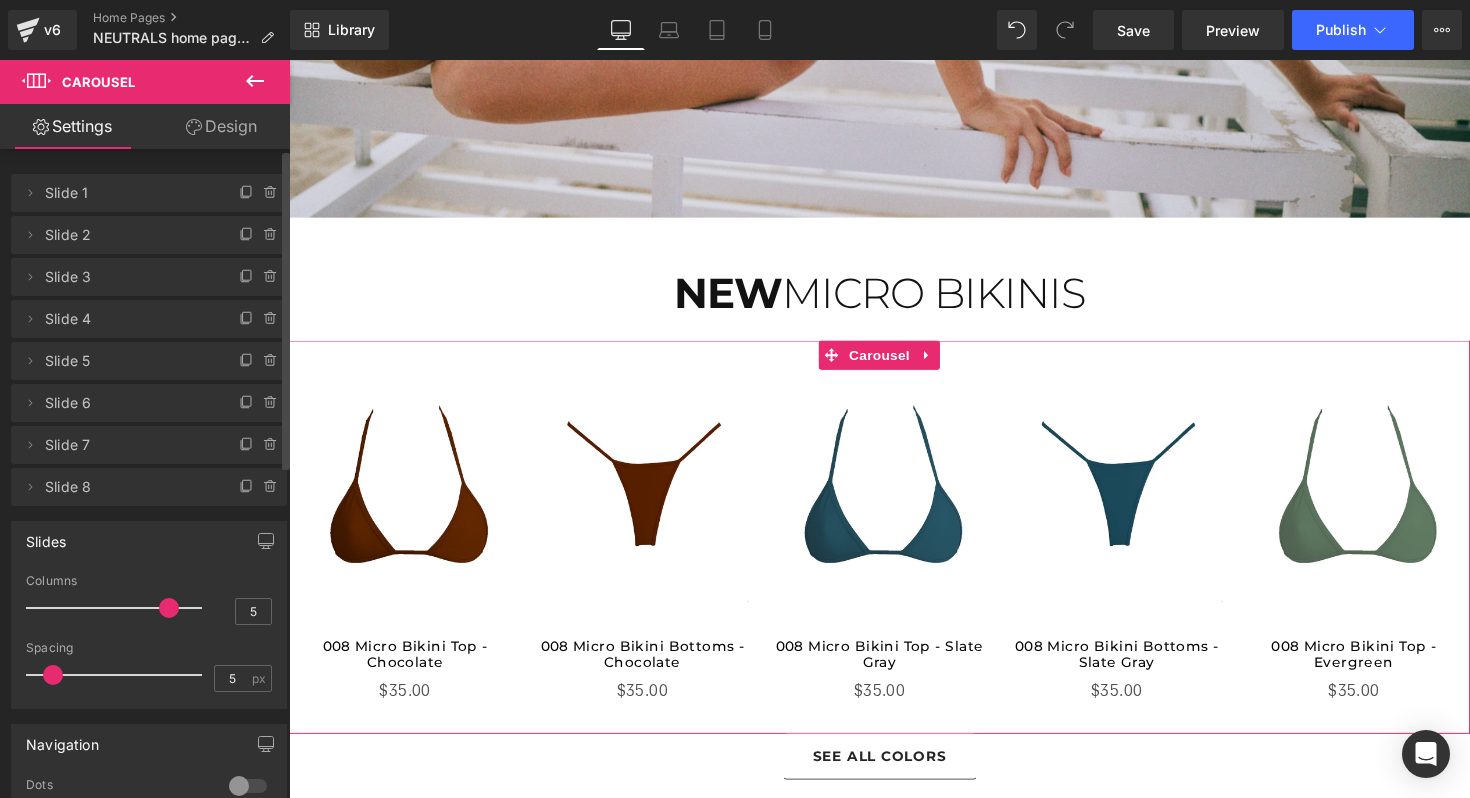 click on "Slide 8" at bounding box center [129, 487] 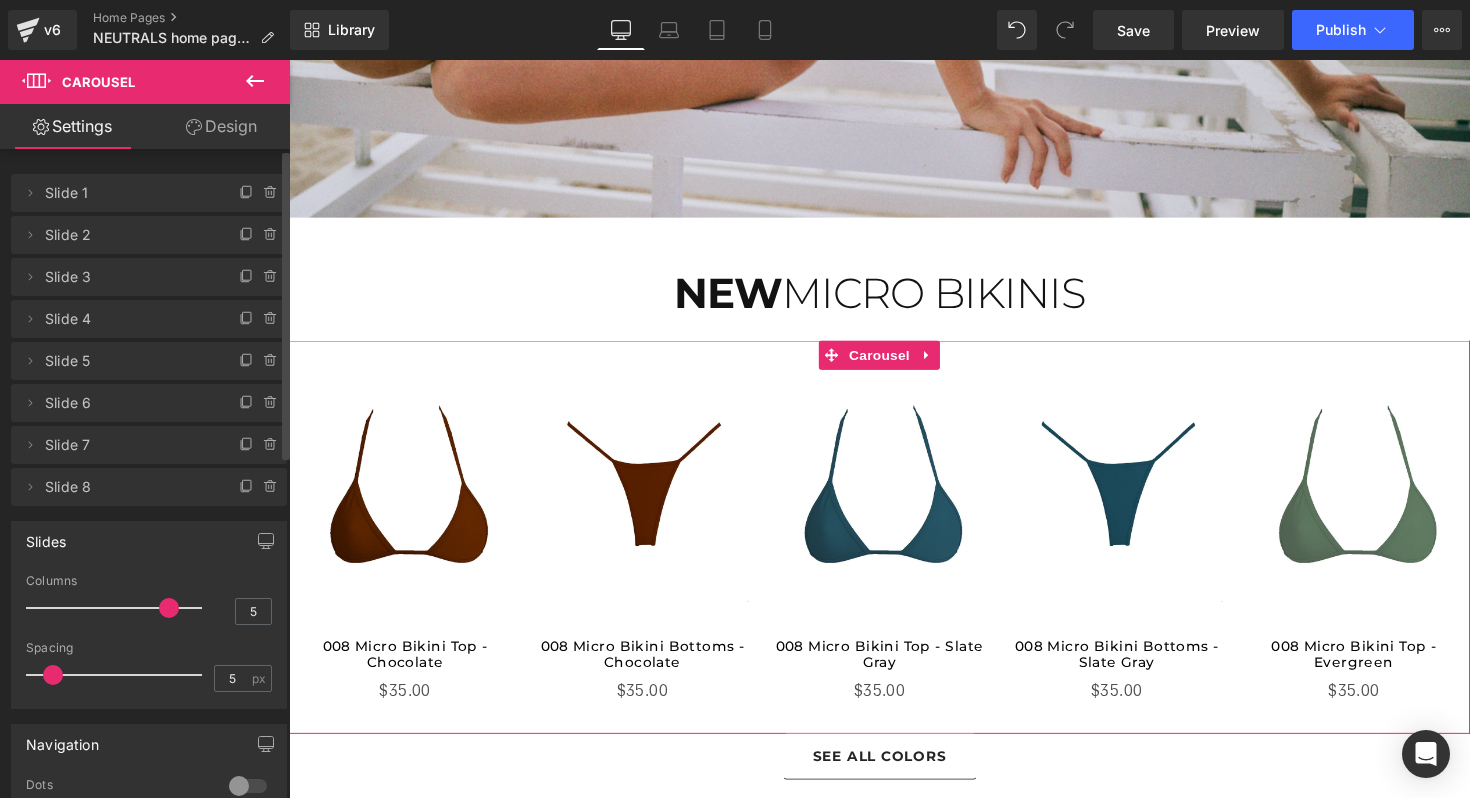 click on "Slide 8" at bounding box center [129, 487] 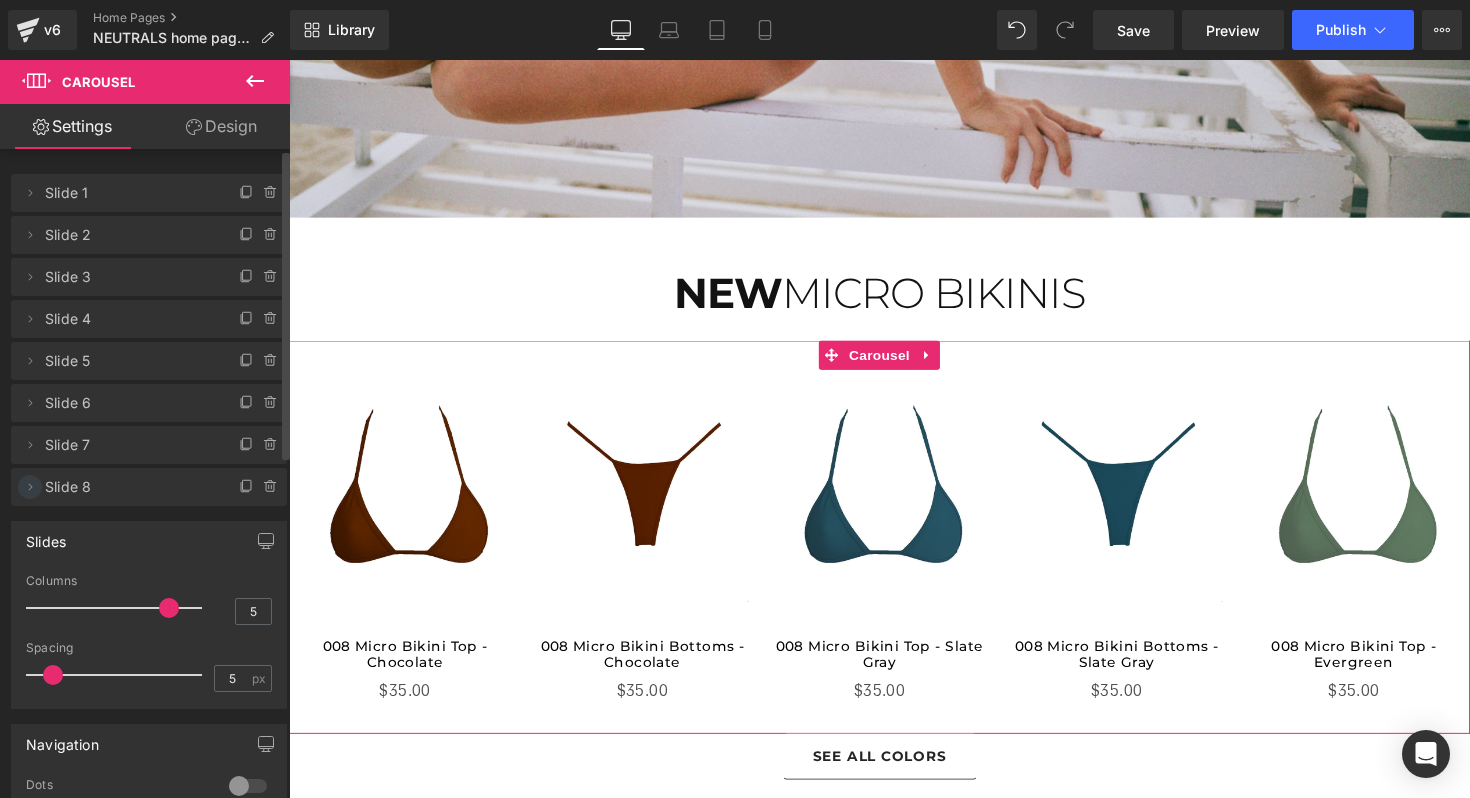 click 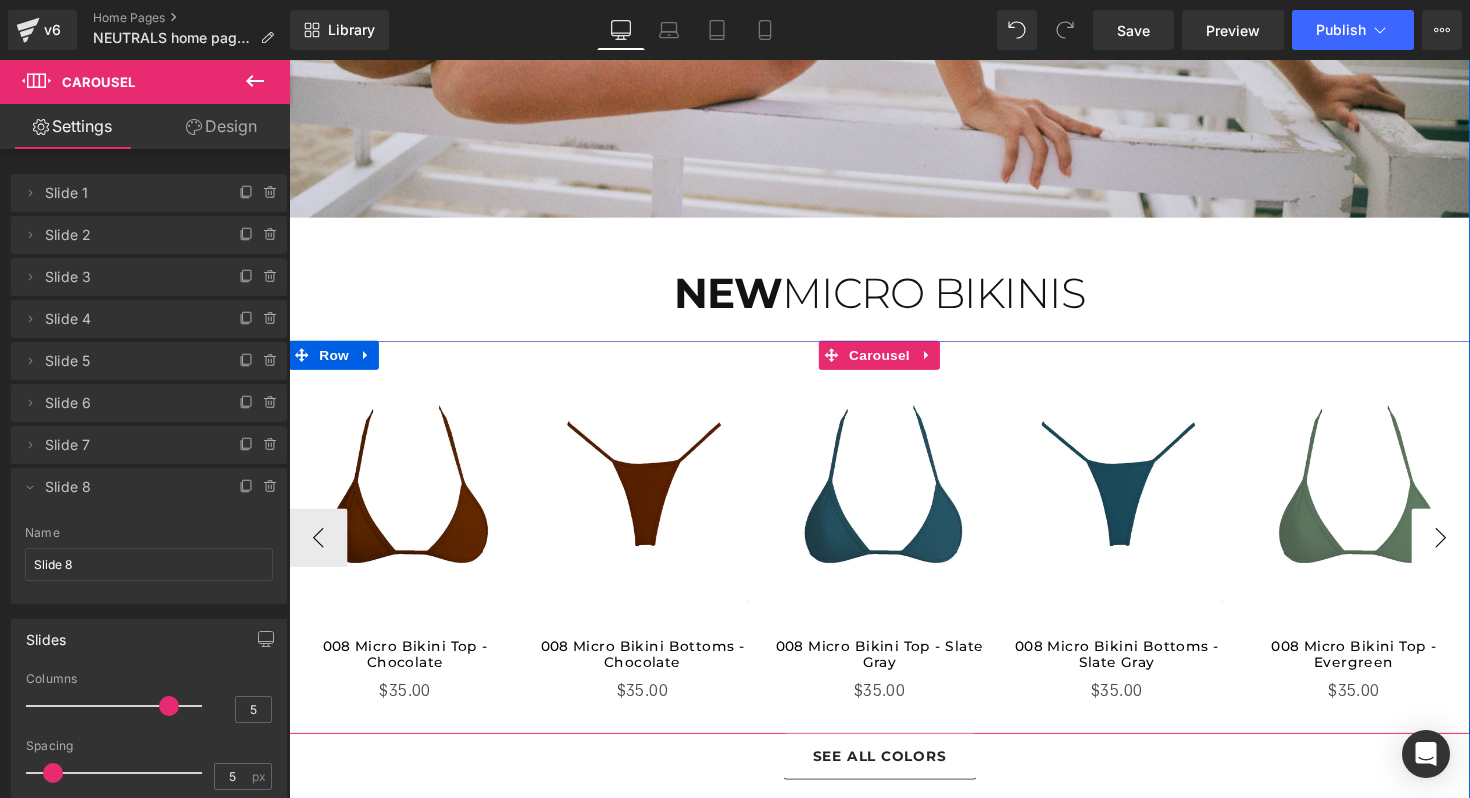click on "›" at bounding box center (1469, 549) 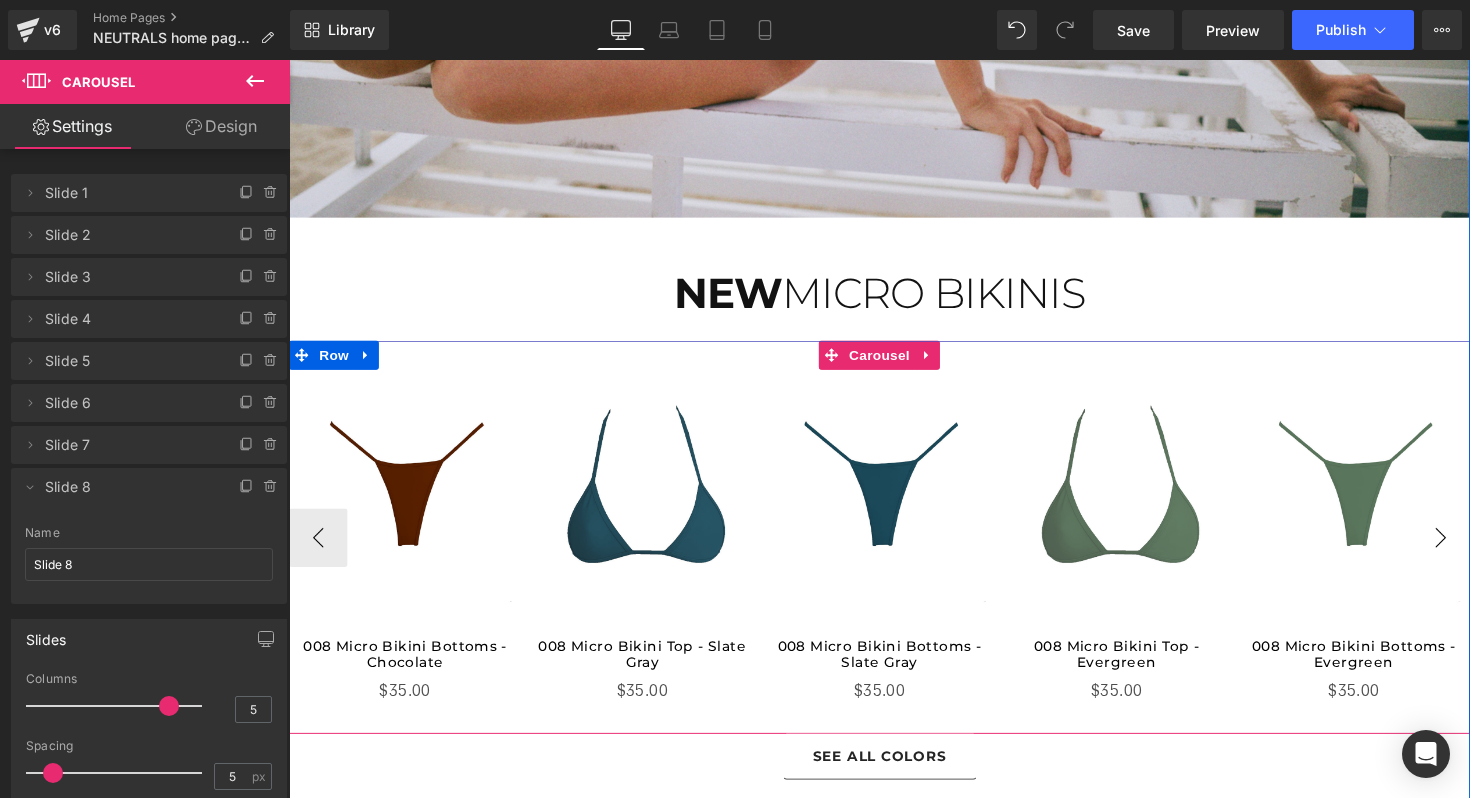 click on "›" at bounding box center [1469, 549] 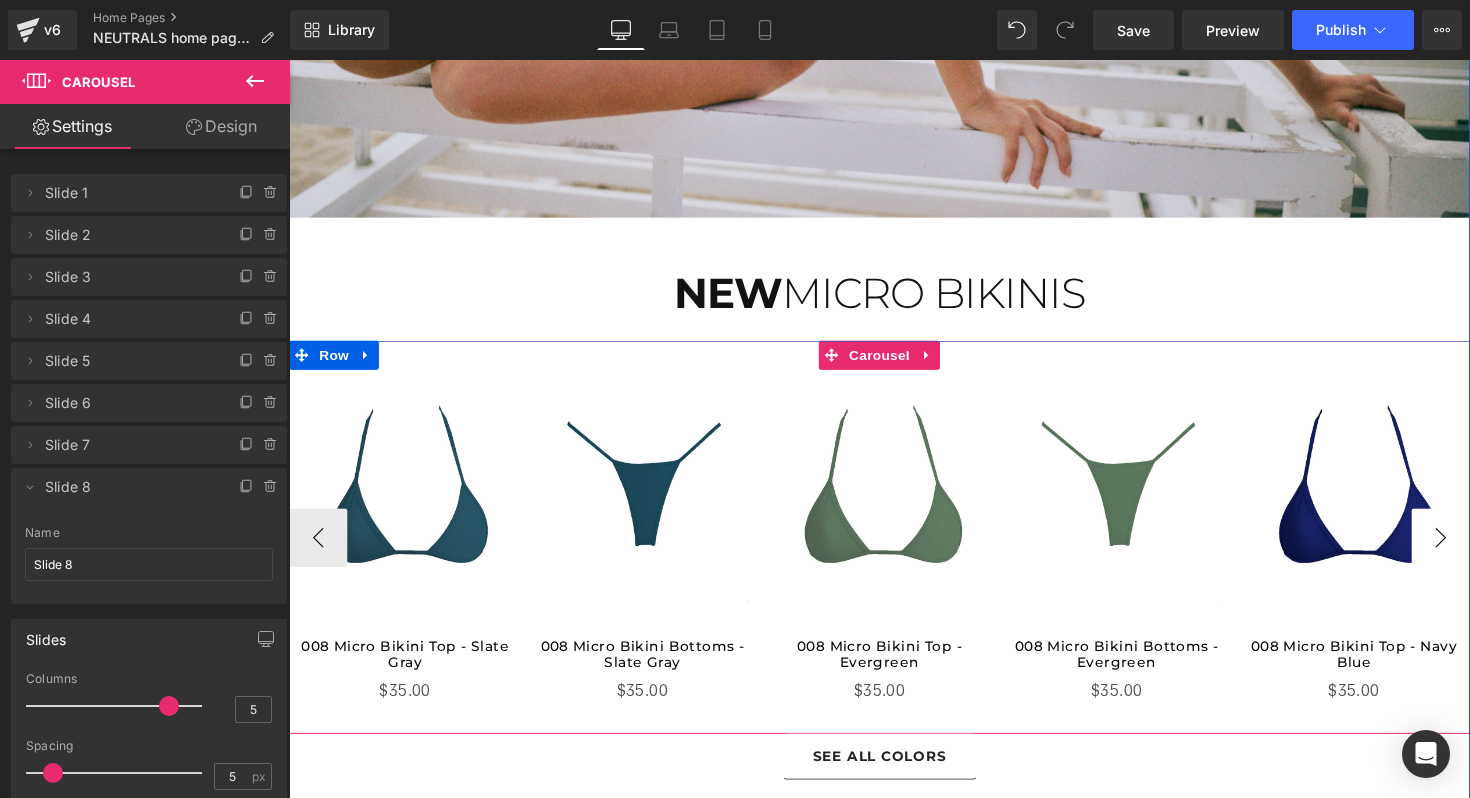 click on "›" at bounding box center (1469, 549) 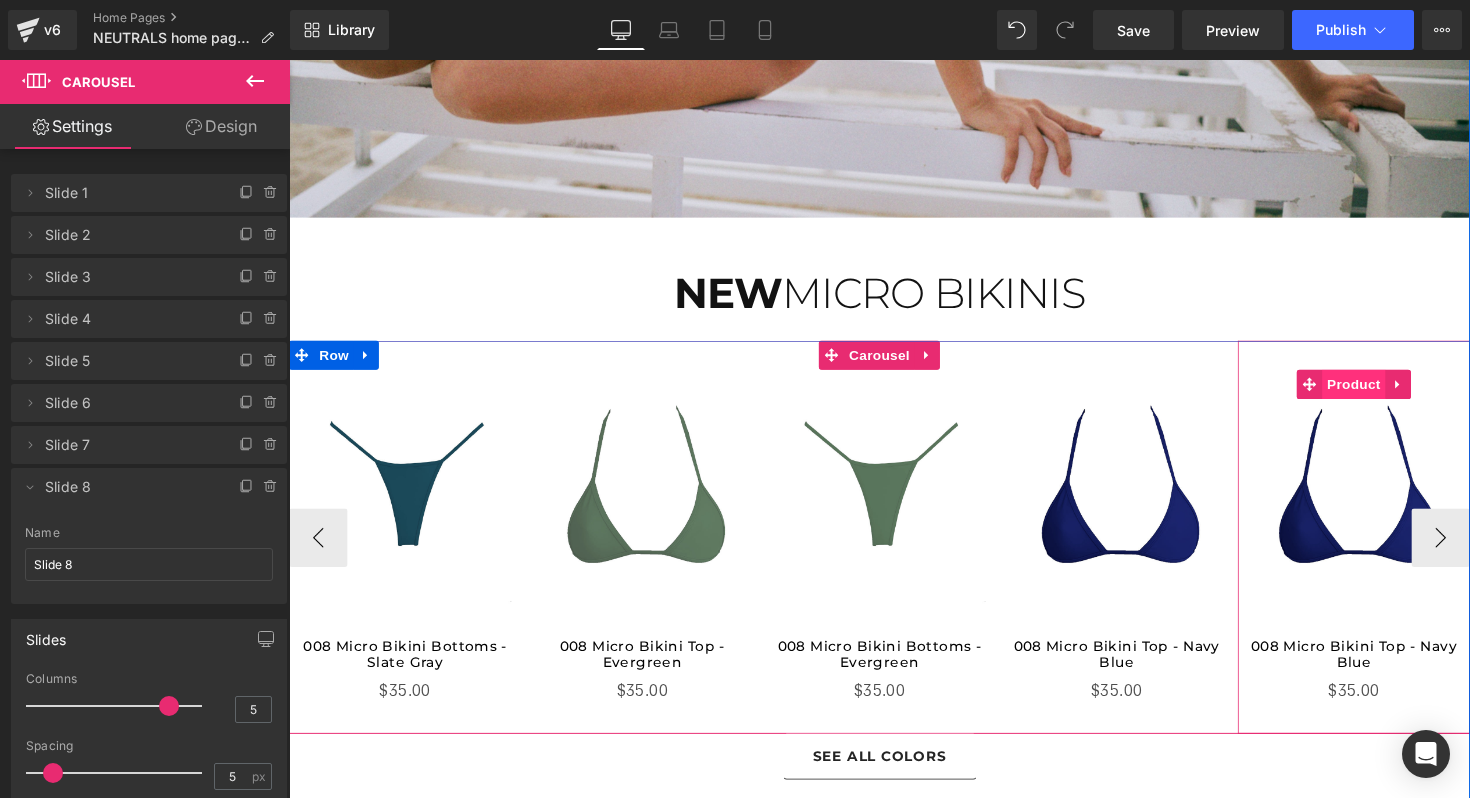 click on "Product" at bounding box center (1380, 392) 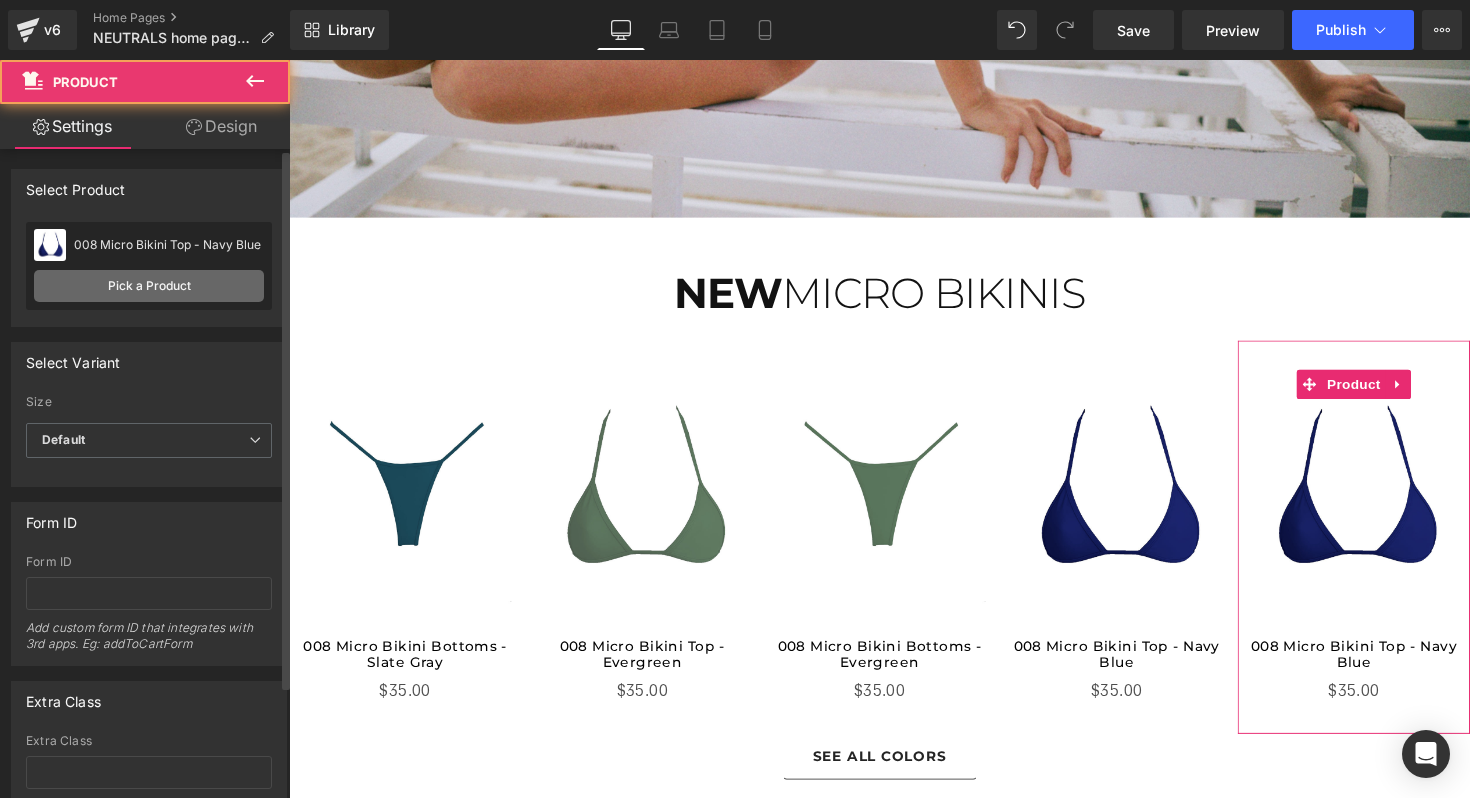 click on "Pick a Product" at bounding box center (149, 286) 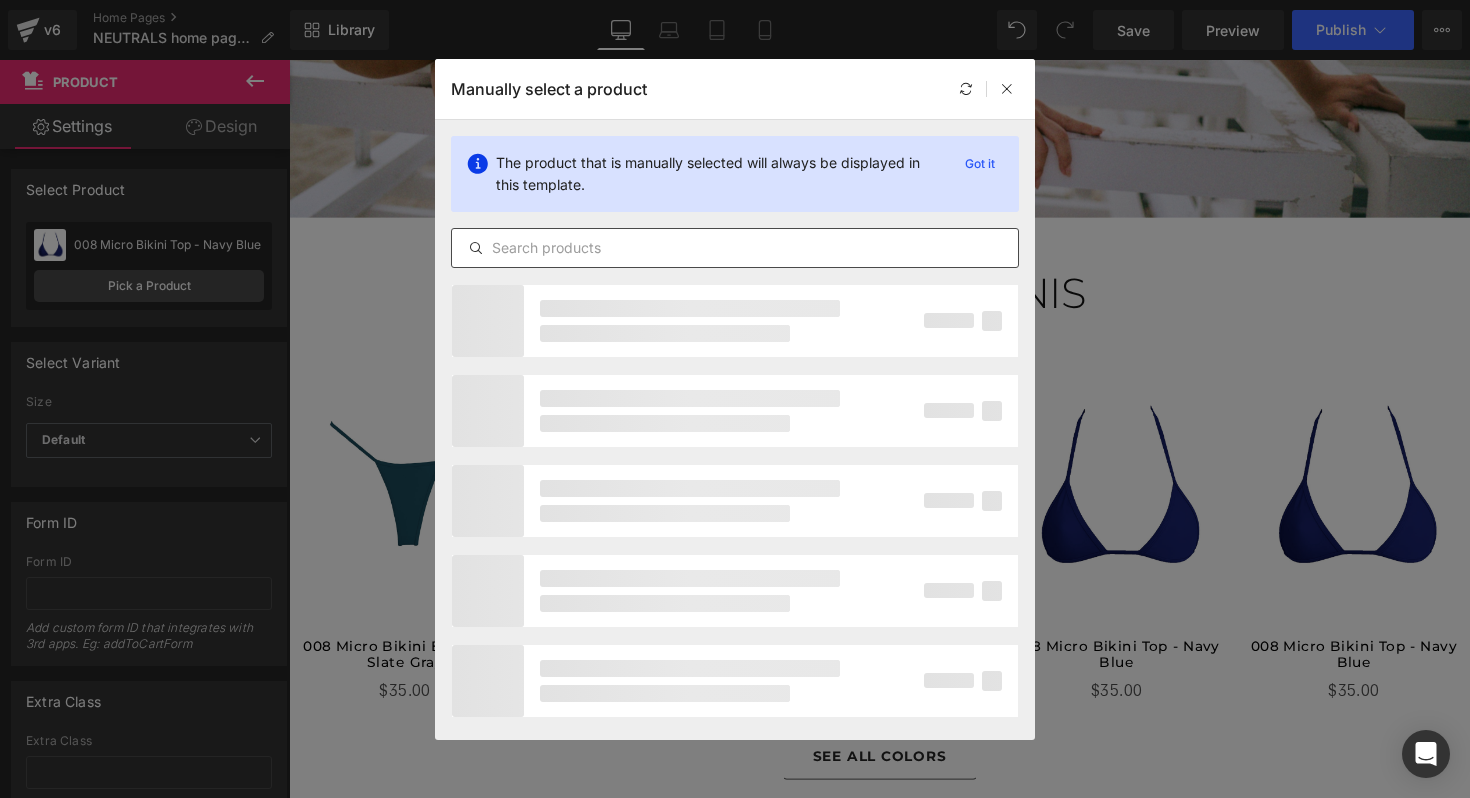 click at bounding box center (735, 248) 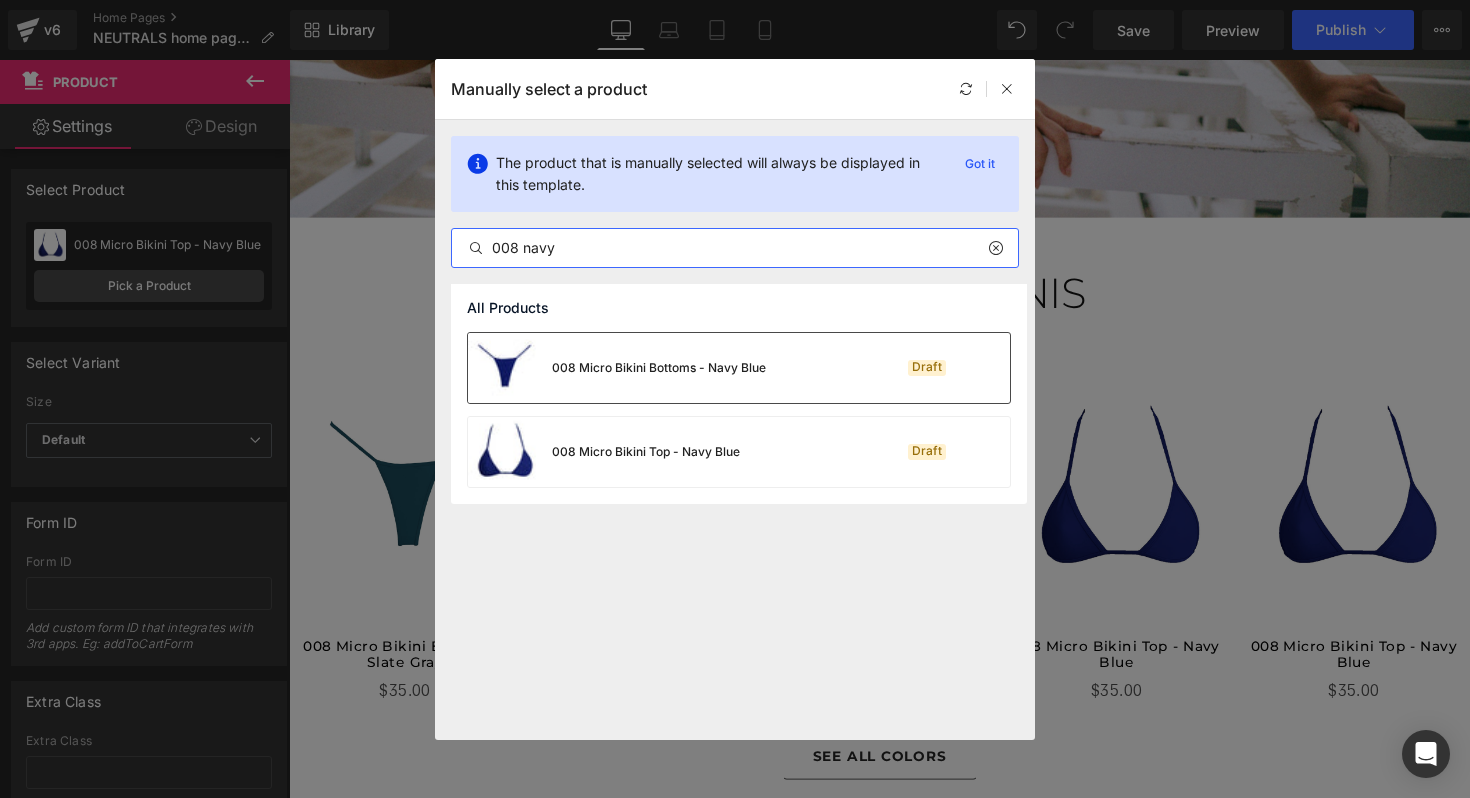 type on "008 navy" 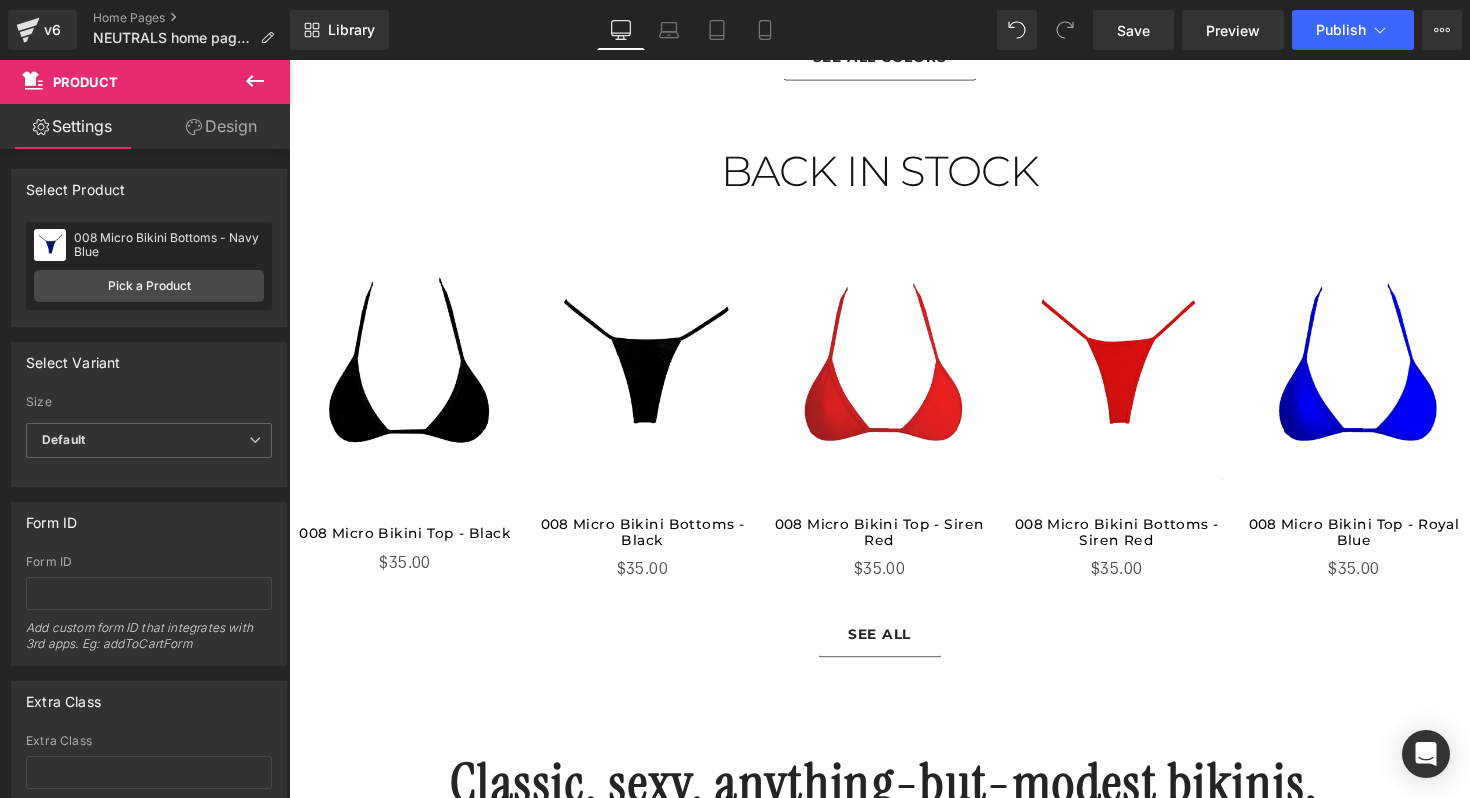 scroll, scrollTop: 1443, scrollLeft: 0, axis: vertical 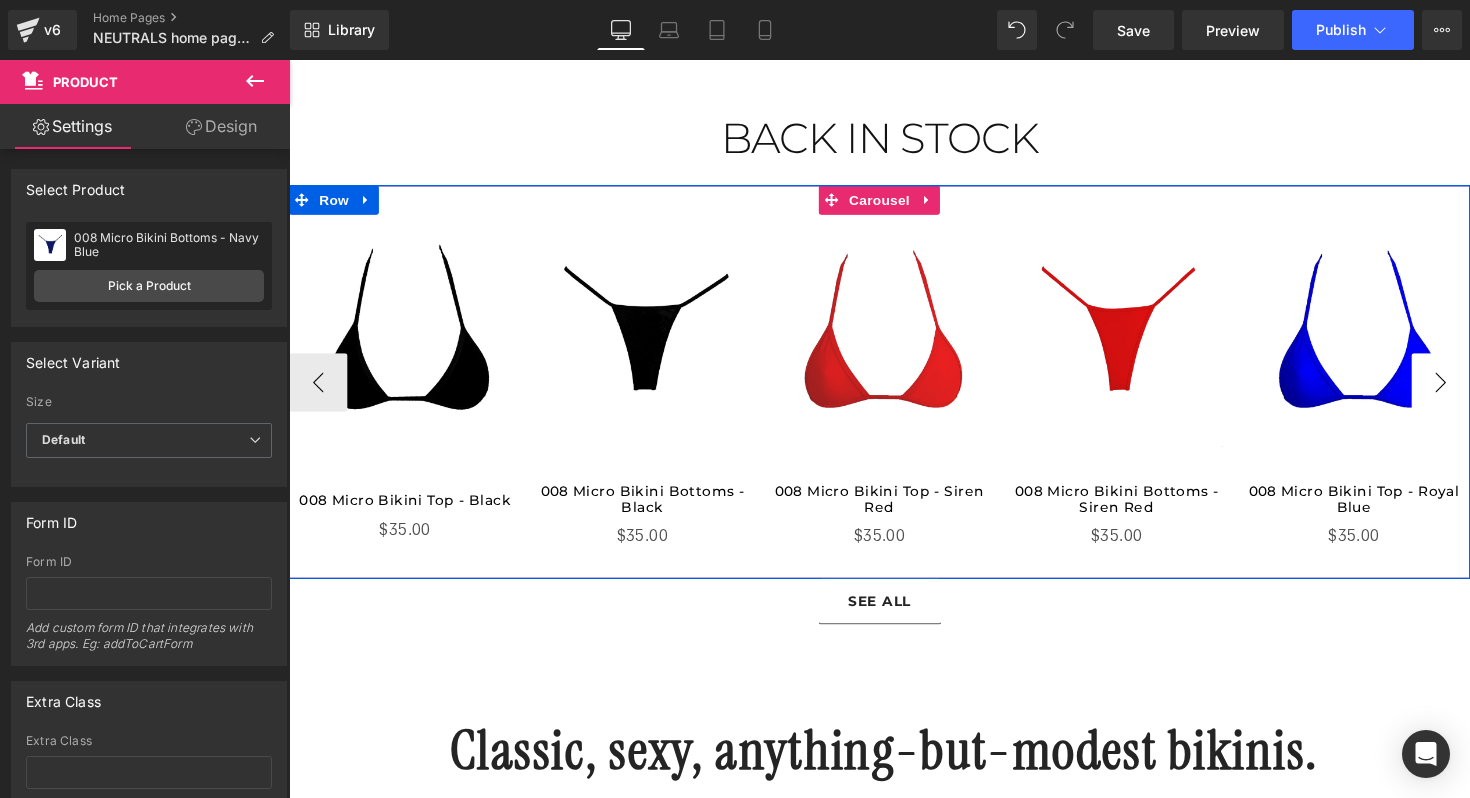click on "›" at bounding box center (1469, 390) 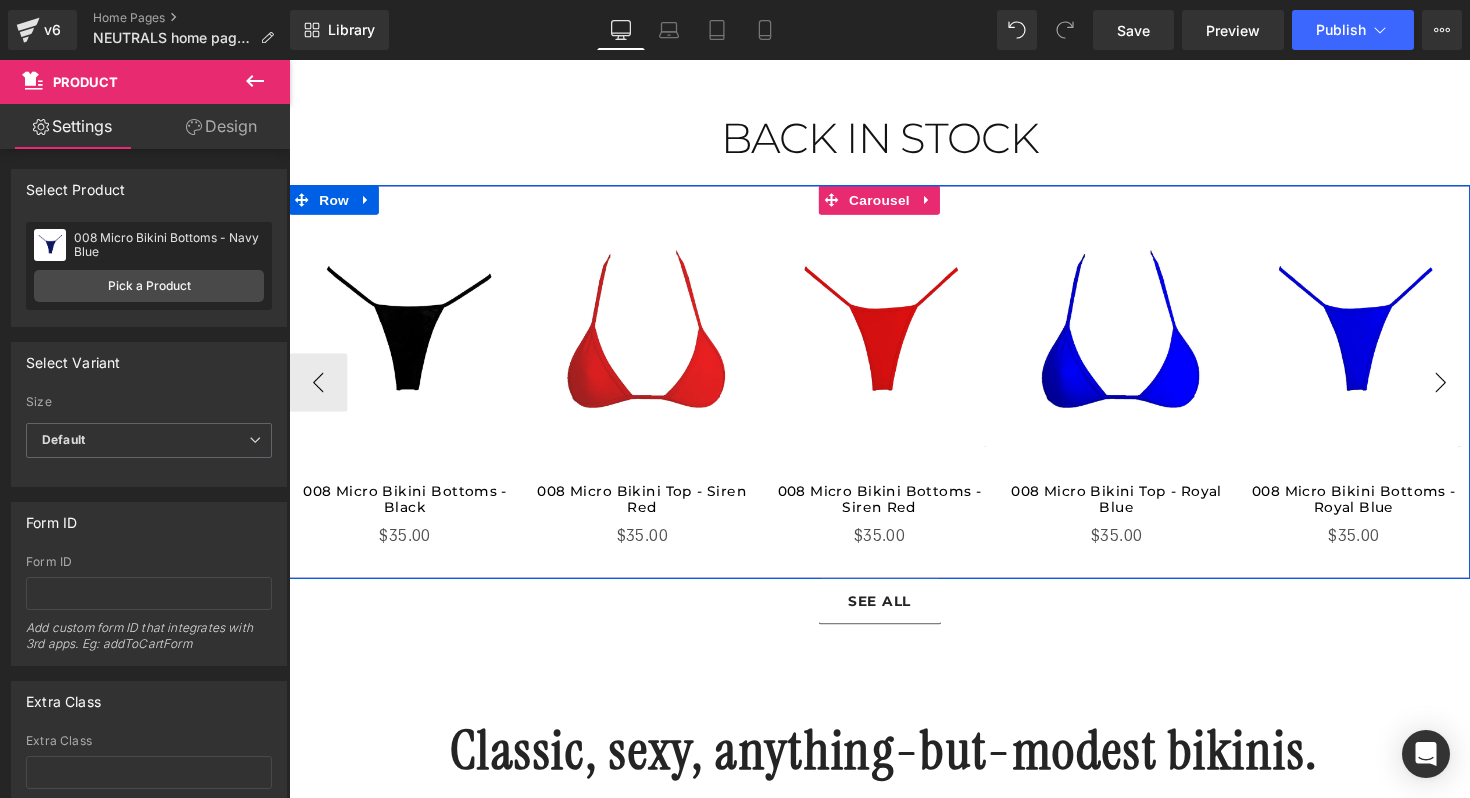 click on "›" at bounding box center (1469, 390) 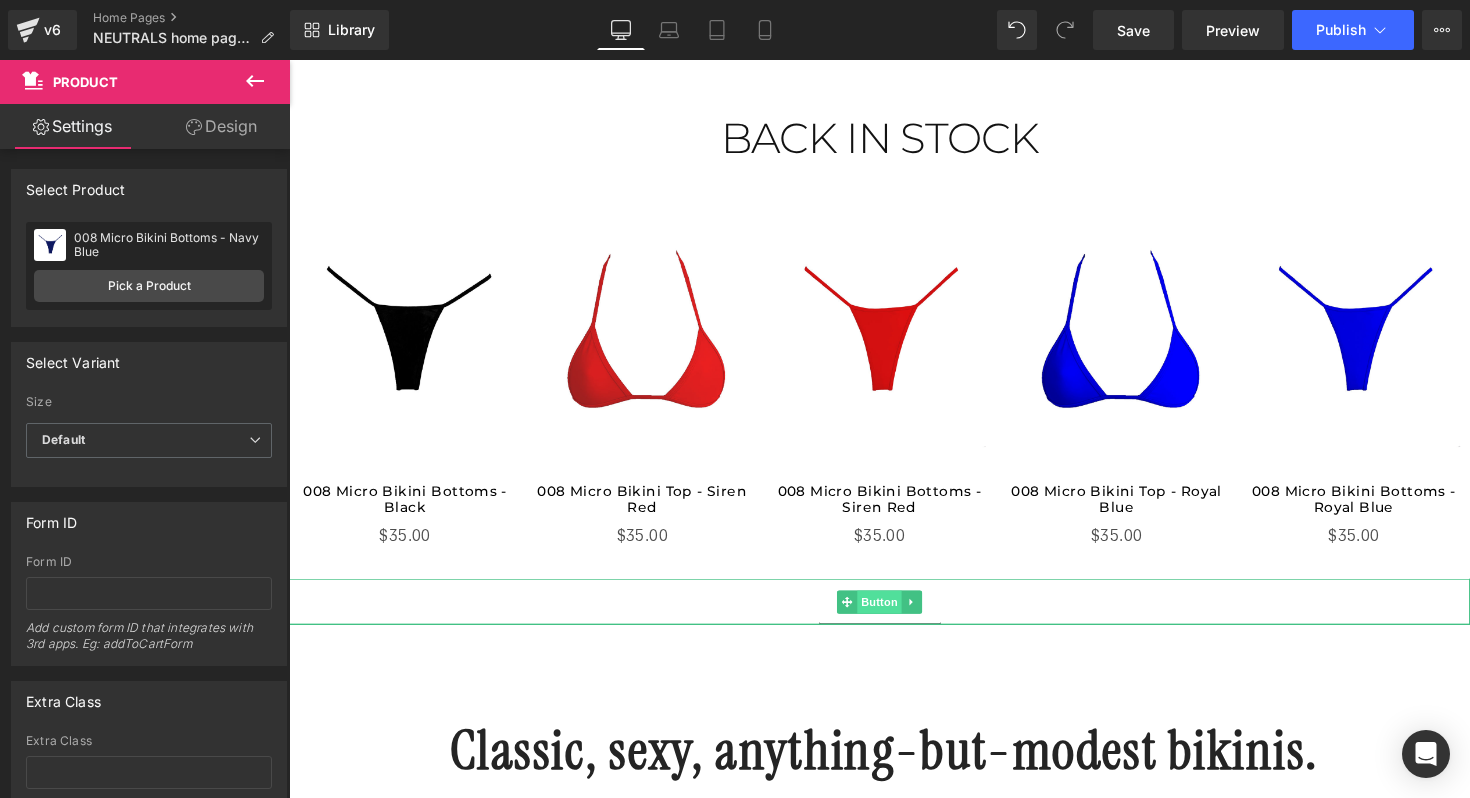 scroll, scrollTop: 1006, scrollLeft: 0, axis: vertical 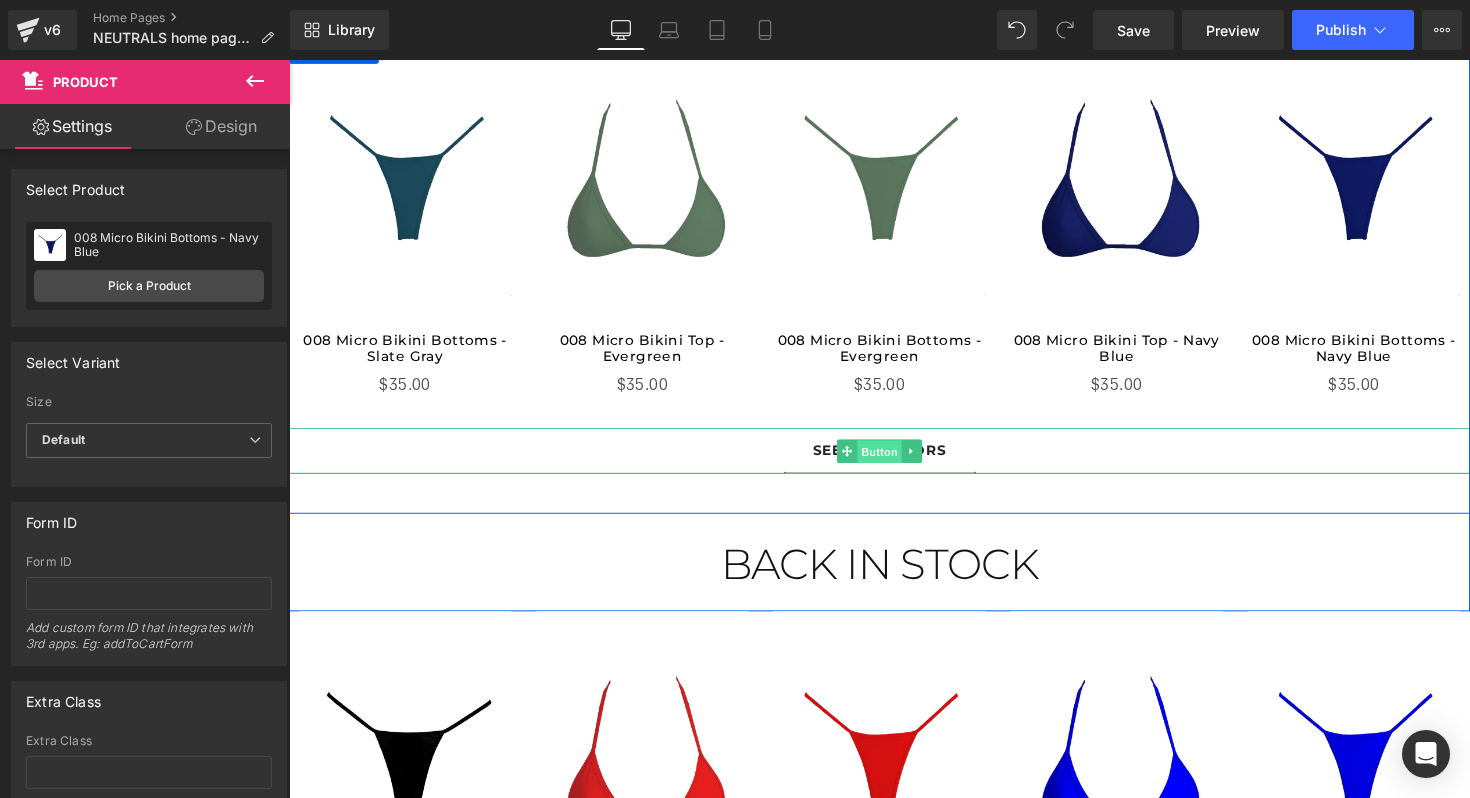 click on "Button" at bounding box center (894, 462) 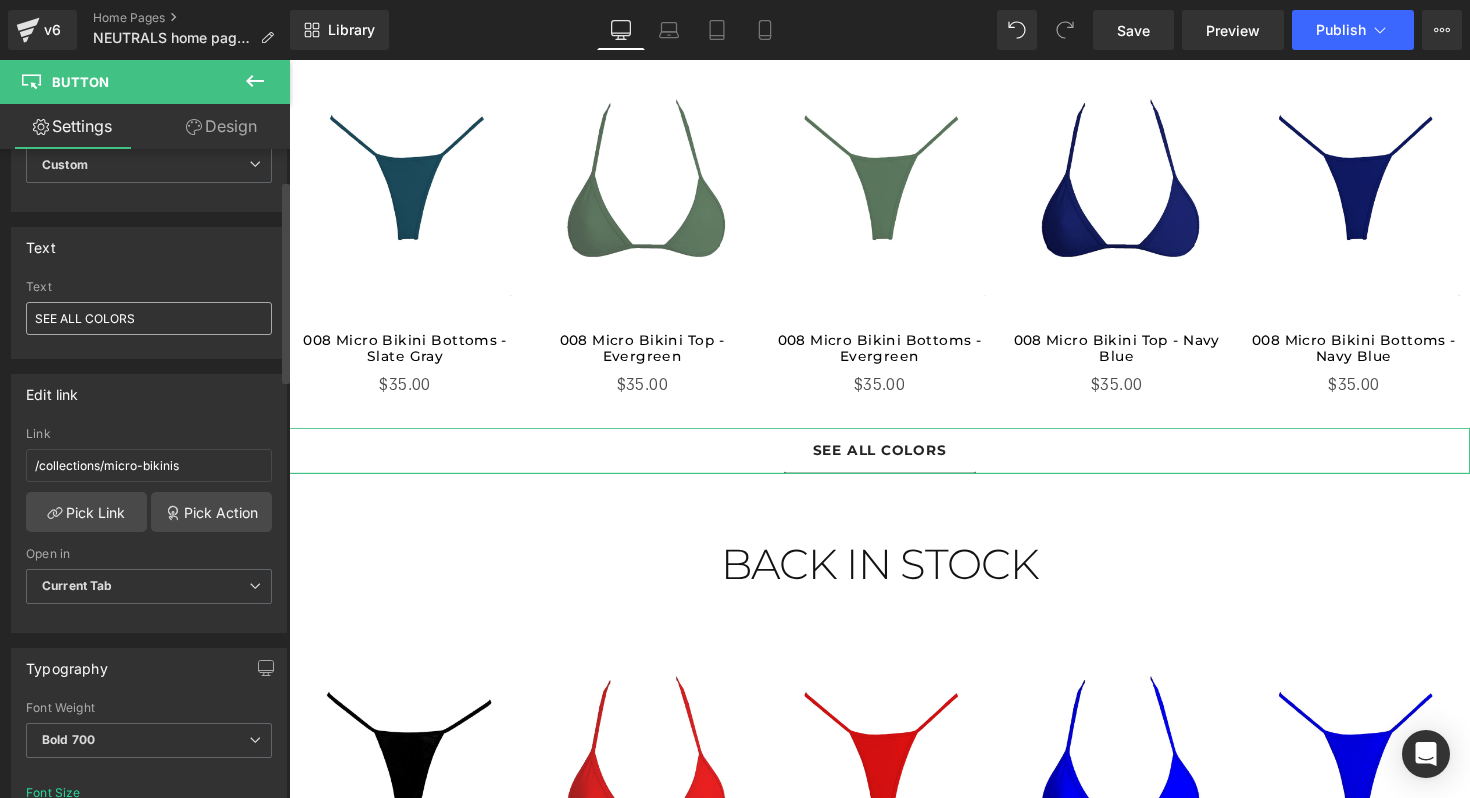 scroll, scrollTop: 108, scrollLeft: 0, axis: vertical 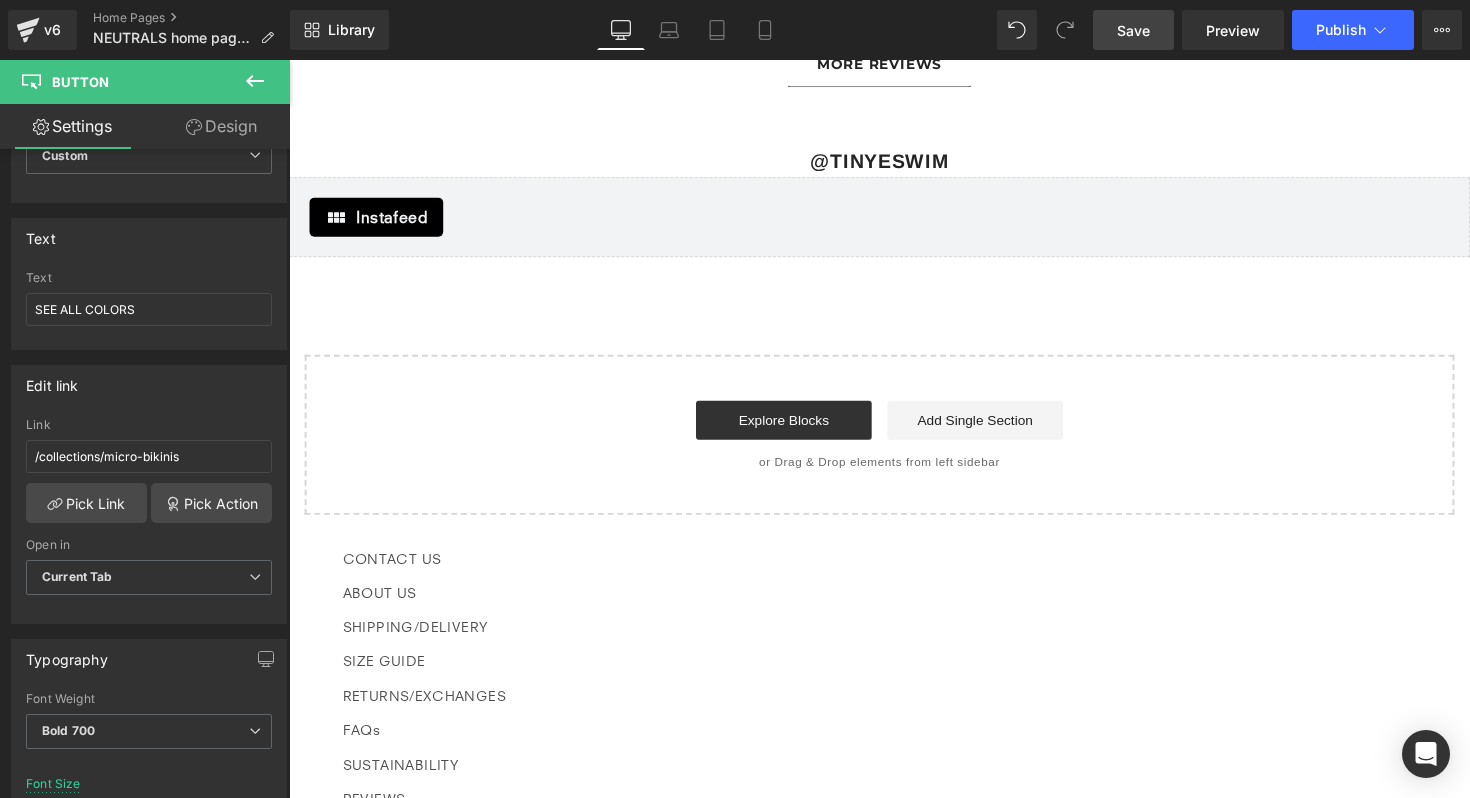 click on "Save" at bounding box center [1133, 30] 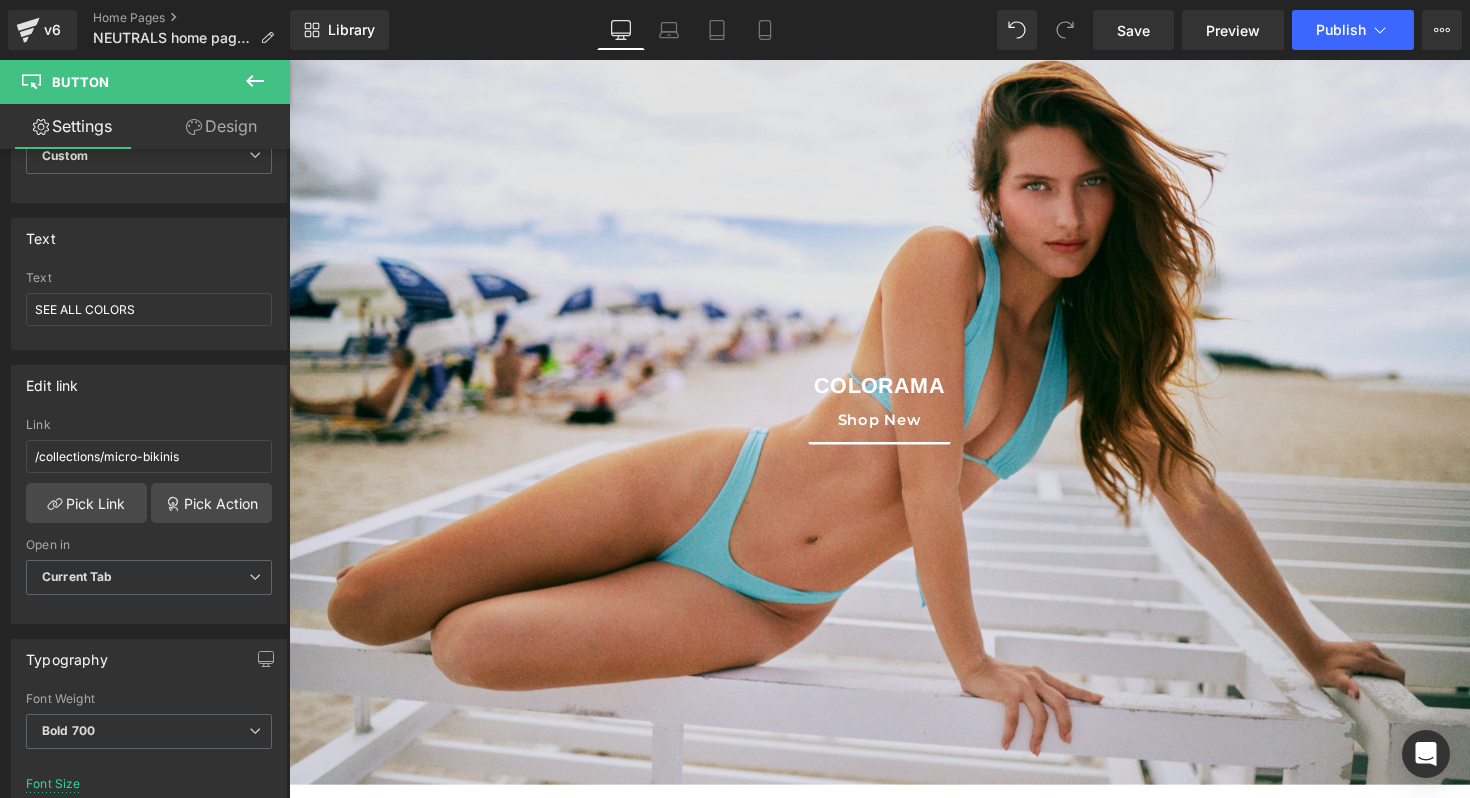 scroll, scrollTop: 0, scrollLeft: 0, axis: both 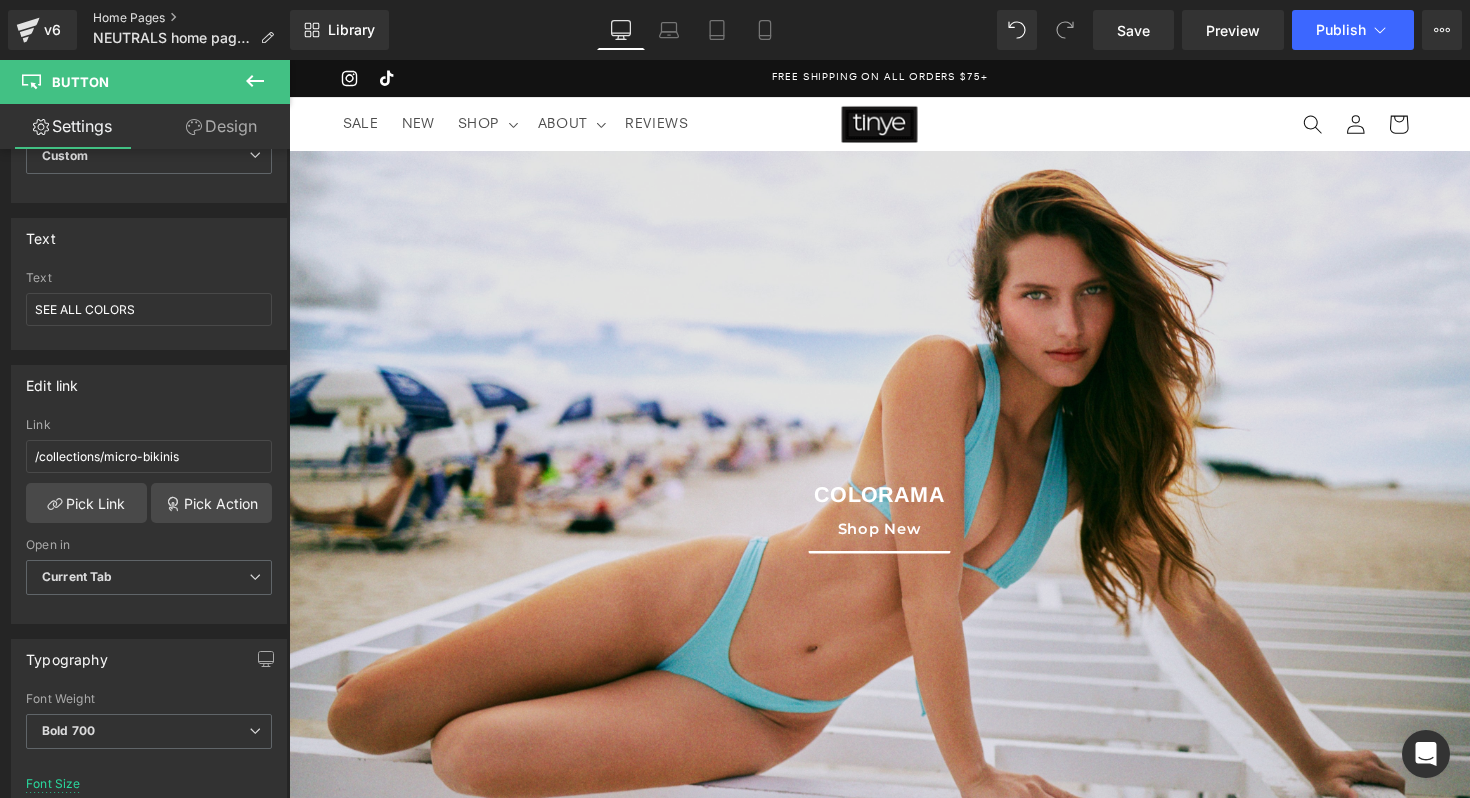 click on "Home Pages" at bounding box center [191, 18] 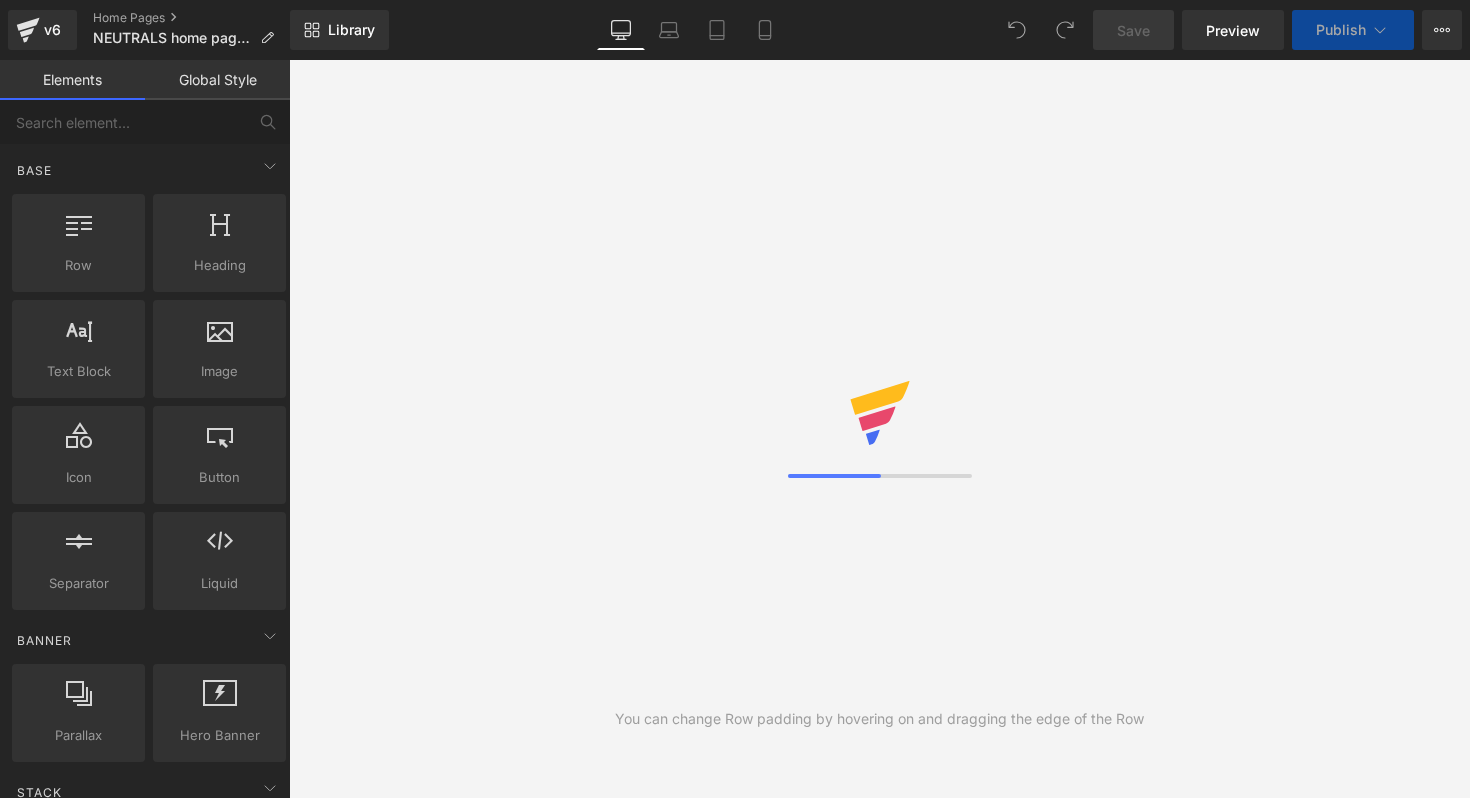 scroll, scrollTop: 0, scrollLeft: 0, axis: both 